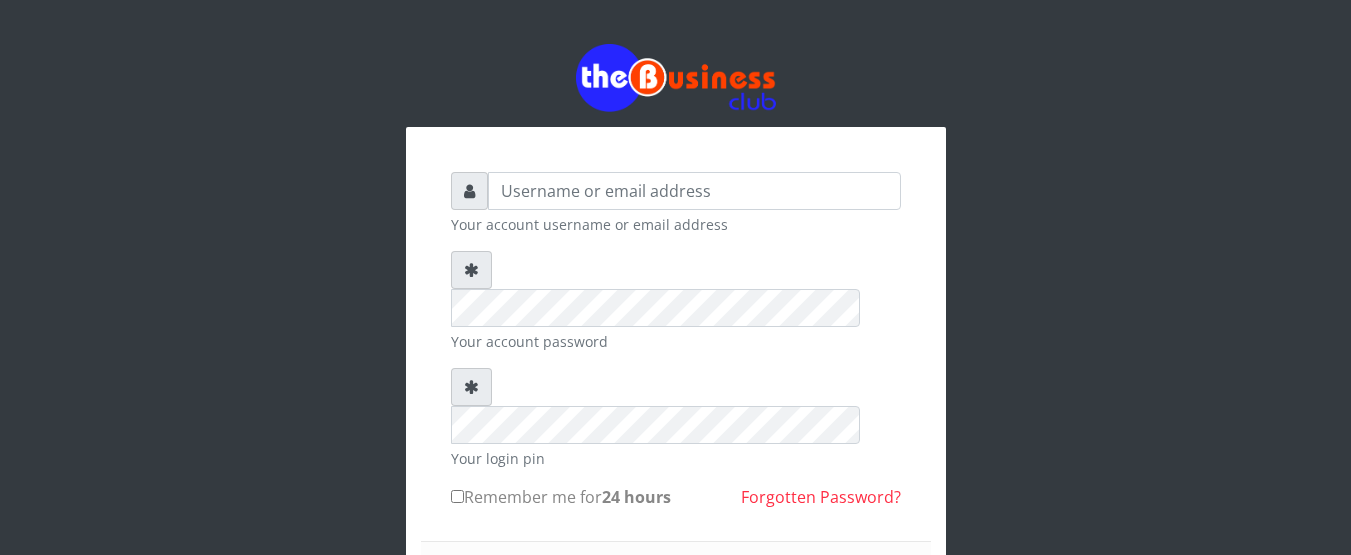 scroll, scrollTop: 0, scrollLeft: 0, axis: both 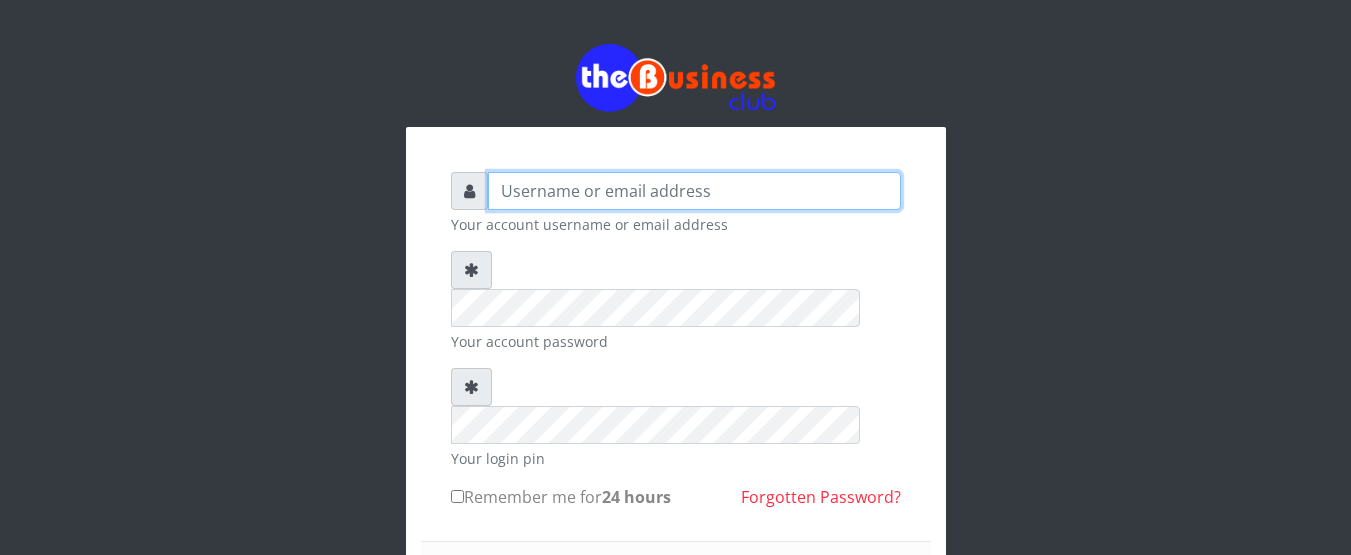 click at bounding box center (694, 191) 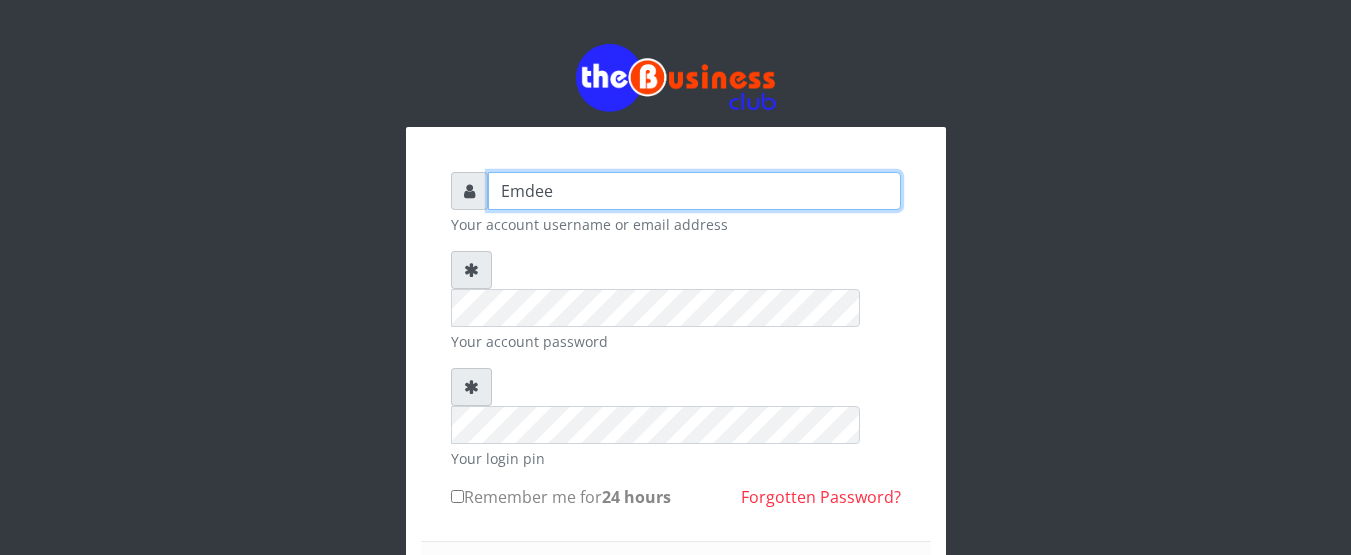 type on "Emdee" 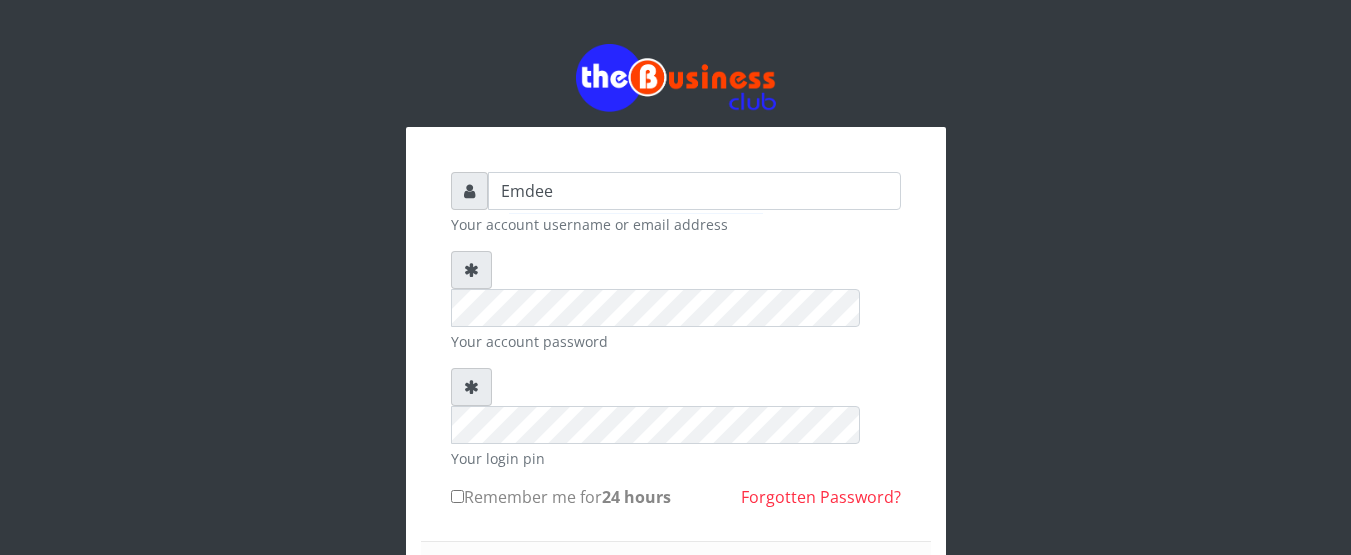 click on "Remember me for  24 hours" at bounding box center [457, 496] 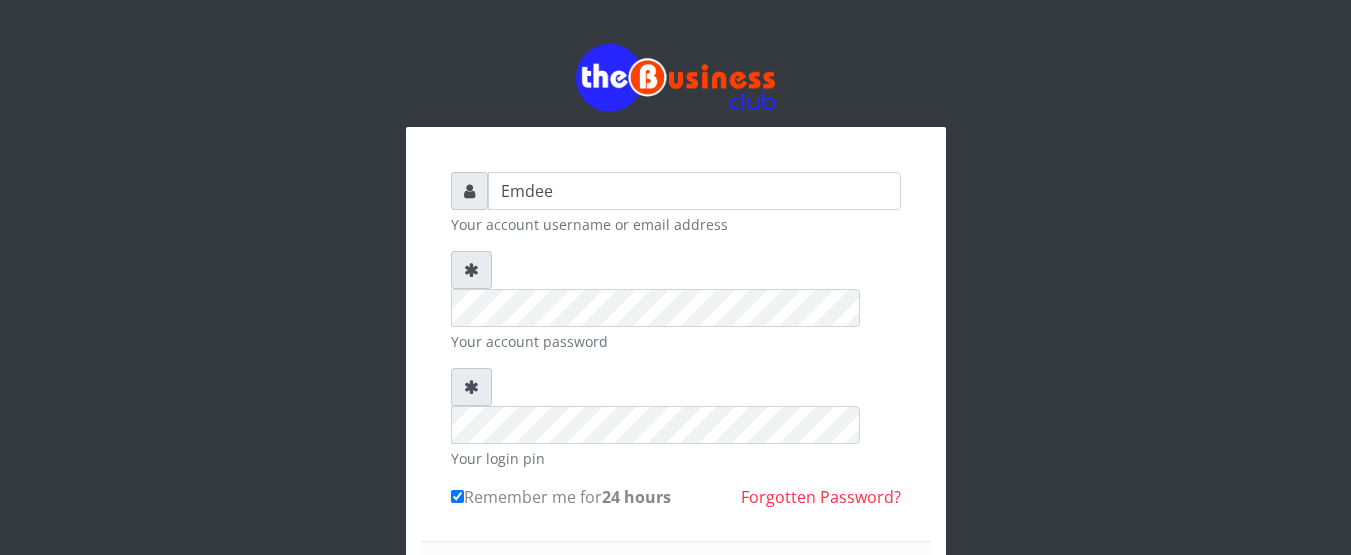 click on "Sign in" at bounding box center (676, 597) 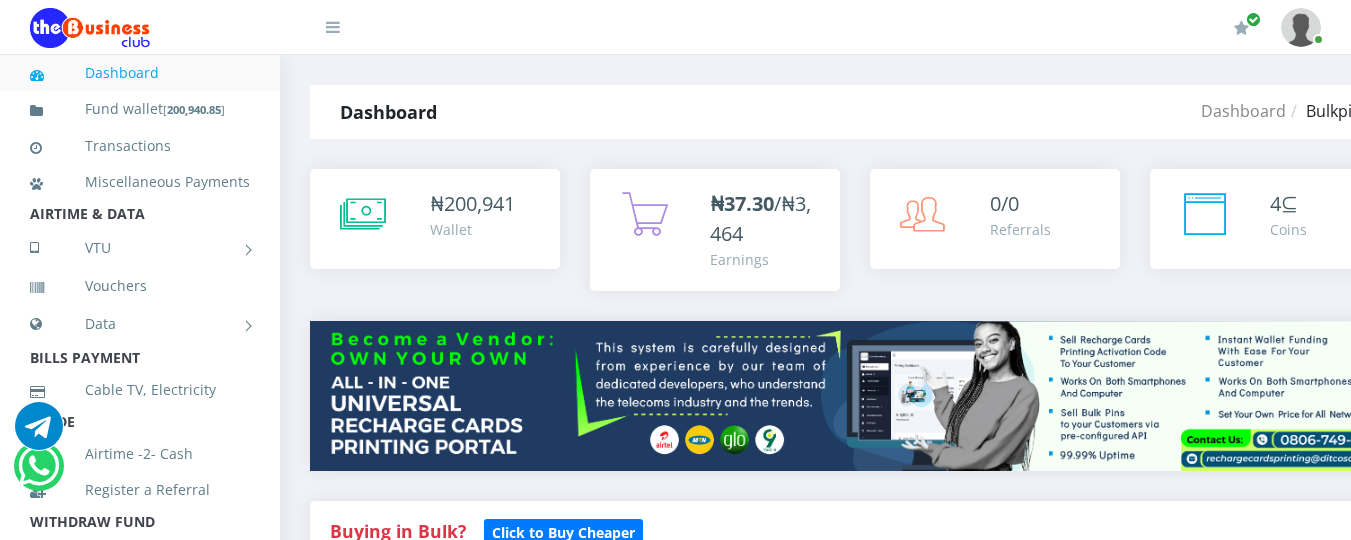 scroll, scrollTop: 0, scrollLeft: 0, axis: both 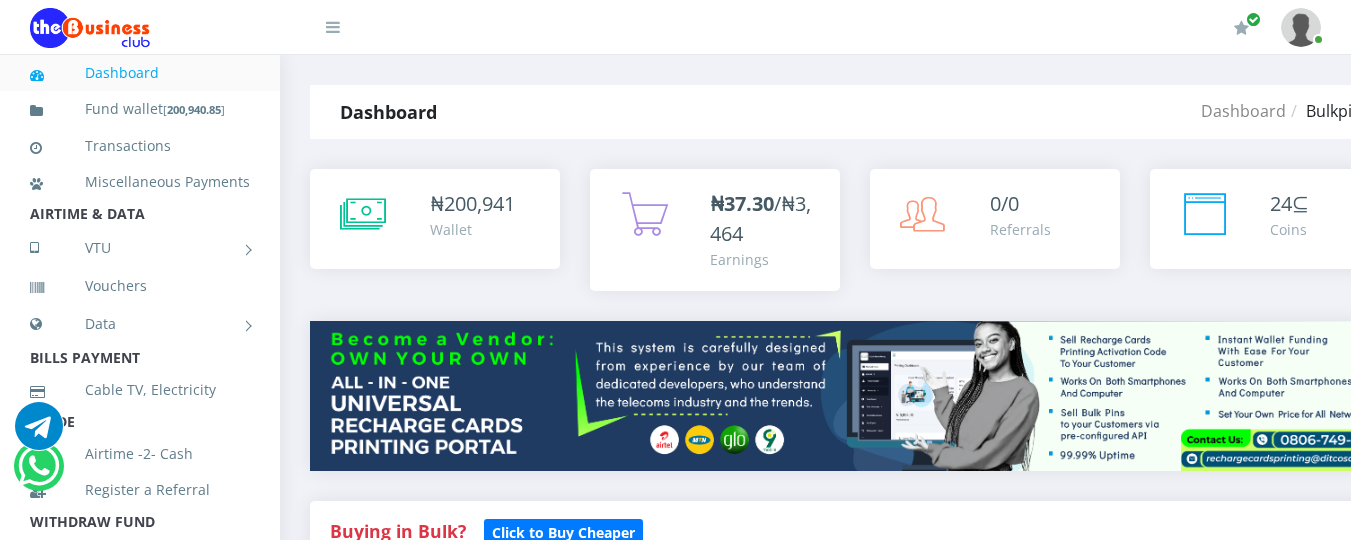 click on "My Profile
Settings
Logout" at bounding box center [850, 28] 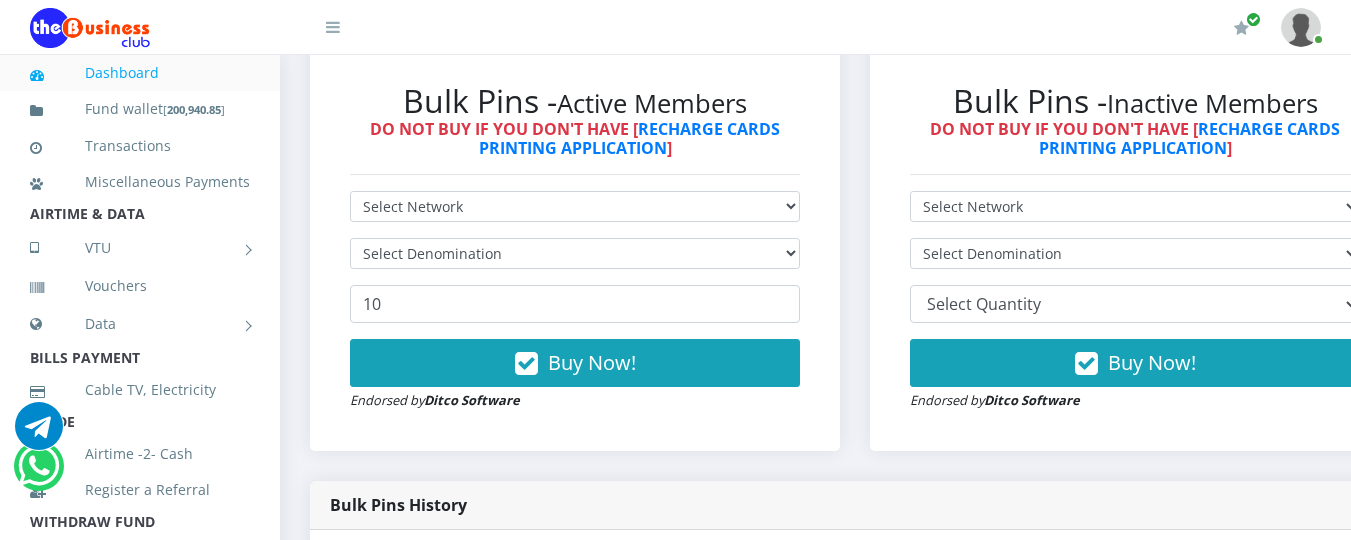 scroll, scrollTop: 640, scrollLeft: 0, axis: vertical 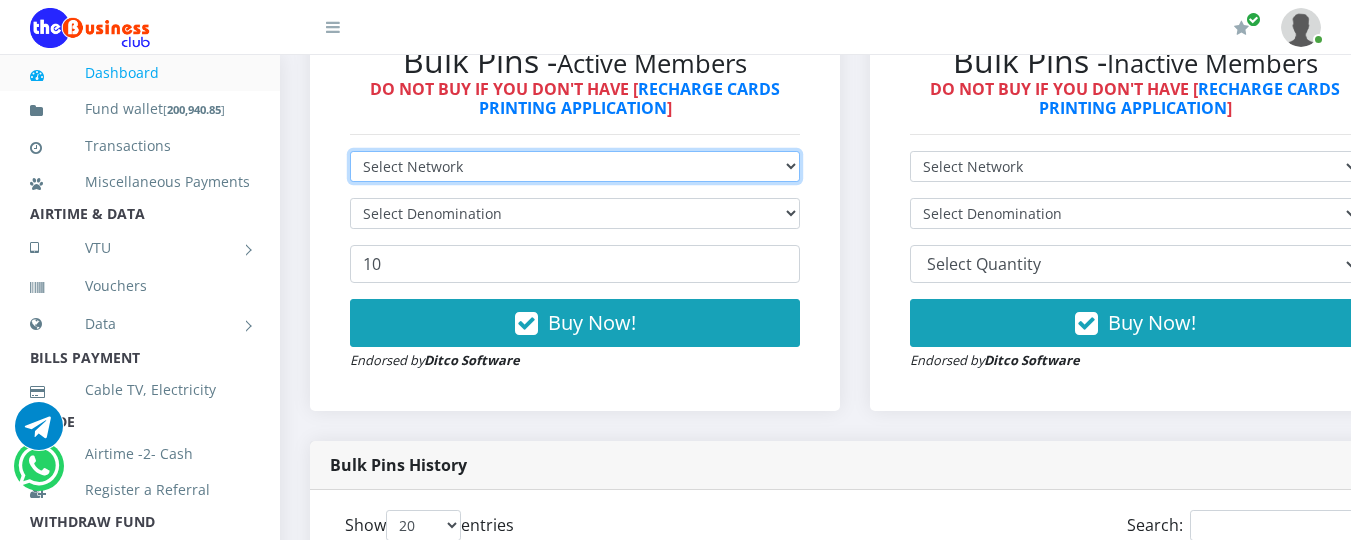 click on "Select Network
MTN
Globacom
9Mobile
Airtel" at bounding box center (575, 166) 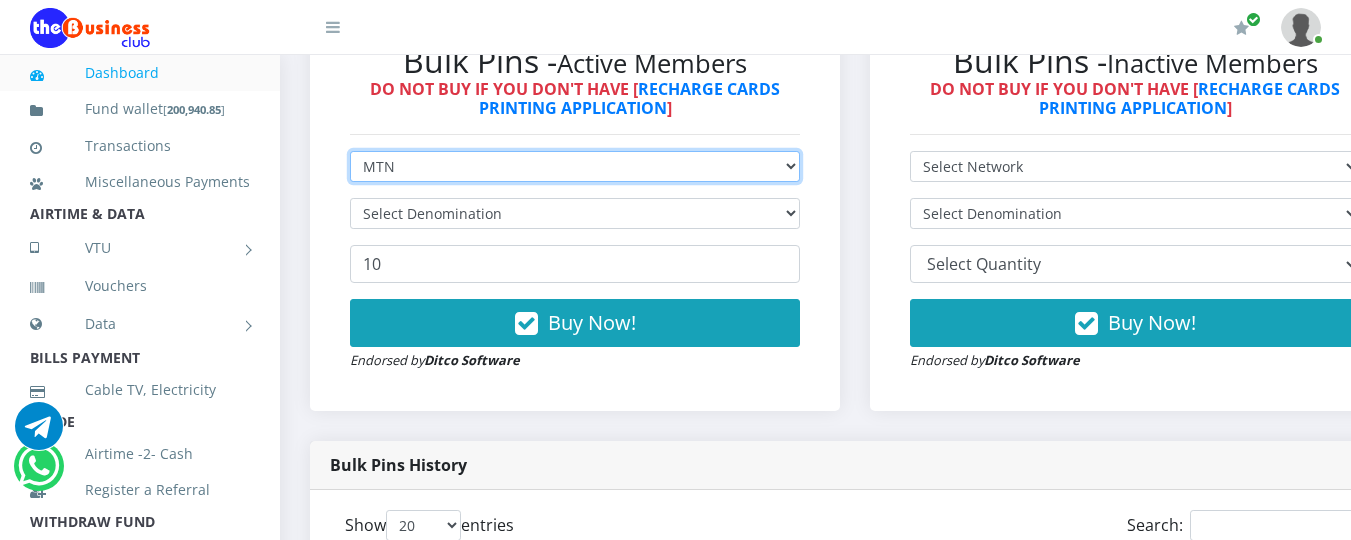 click on "Select Network
MTN
Globacom
9Mobile
Airtel" at bounding box center [575, 166] 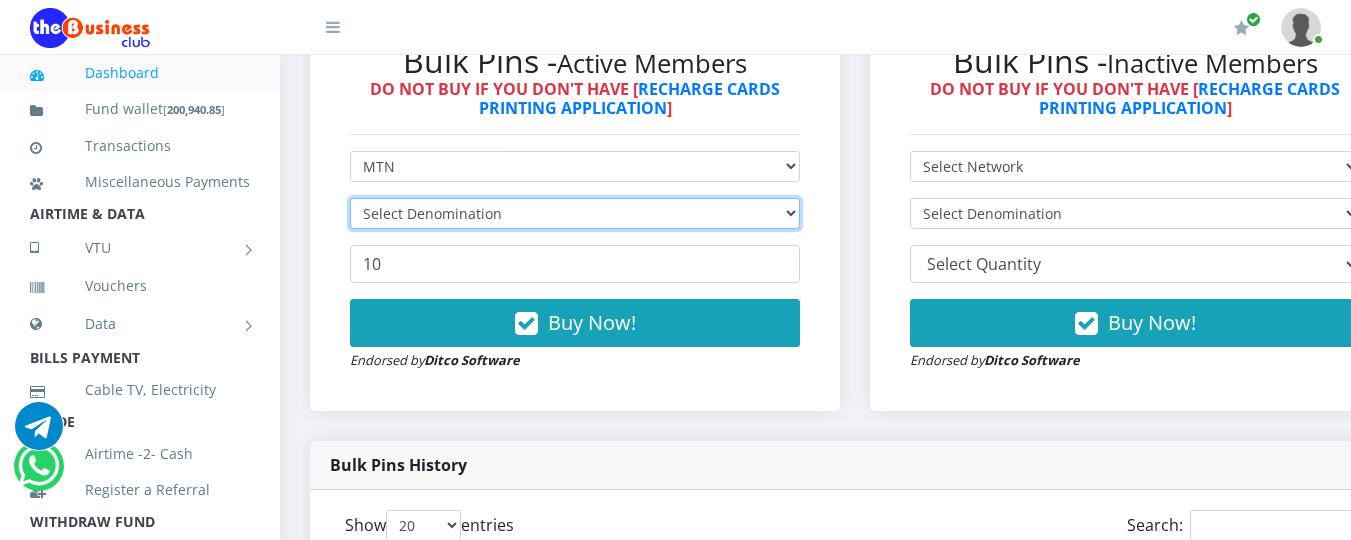 click on "Select Denomination" at bounding box center (575, 213) 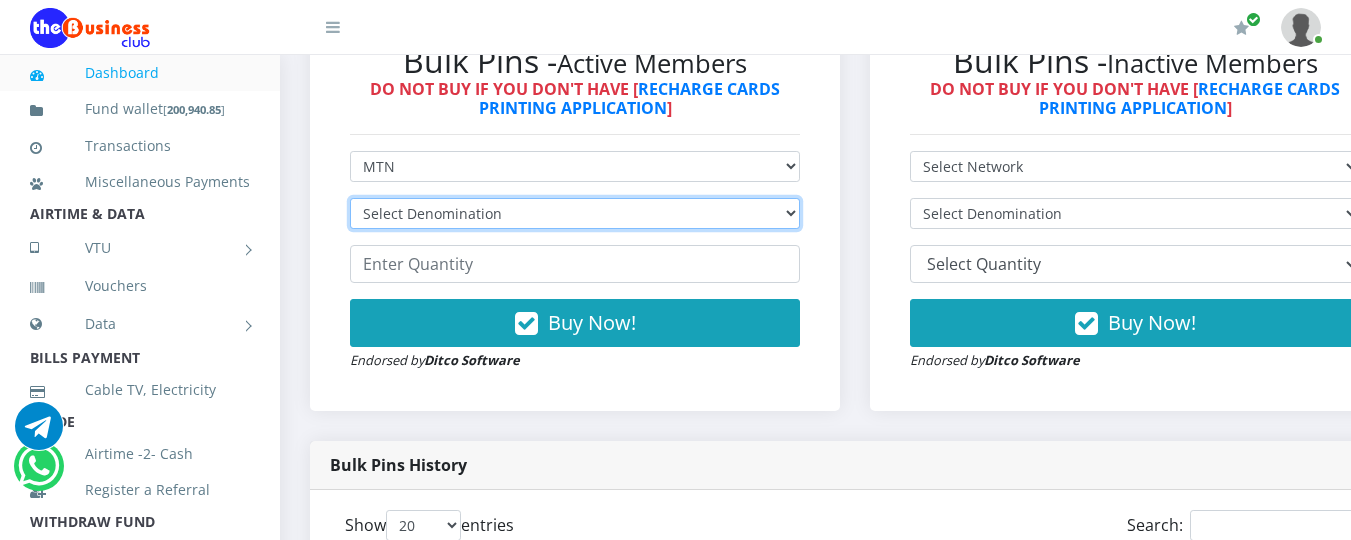 select on "96.94-100" 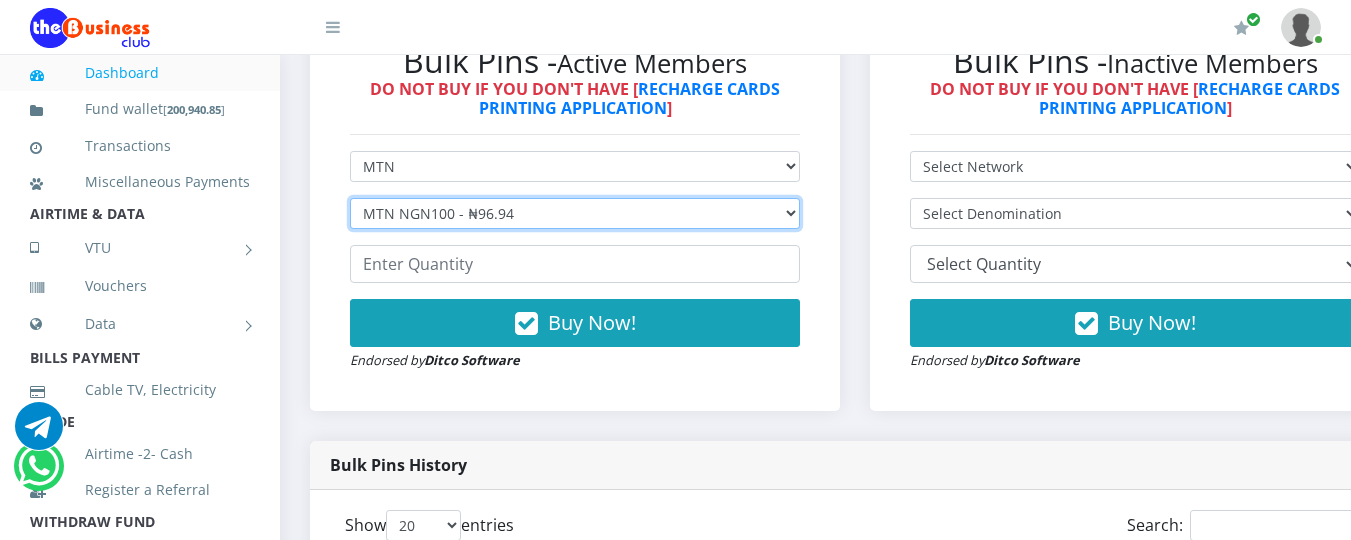click on "Select Denomination MTN NGN100 - ₦96.94 MTN NGN200 - ₦193.88 MTN NGN400 - ₦387.76 MTN NGN500 - ₦484.70 MTN NGN1000 - ₦969.40 MTN NGN1500 - ₦1,454.10" at bounding box center [575, 213] 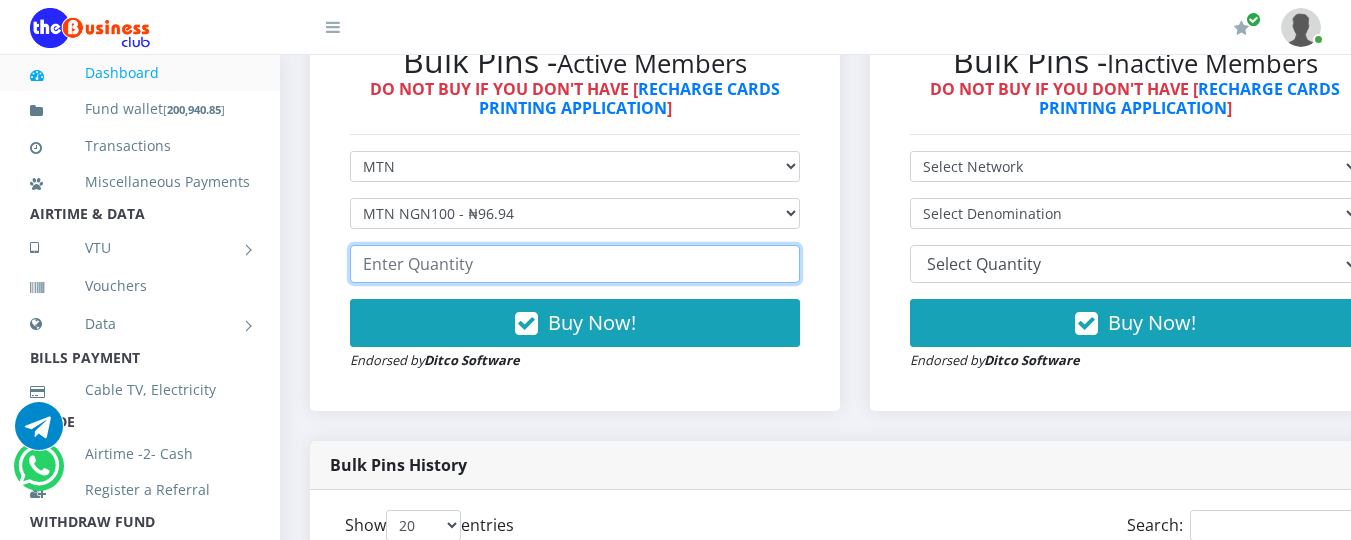 click at bounding box center (575, 264) 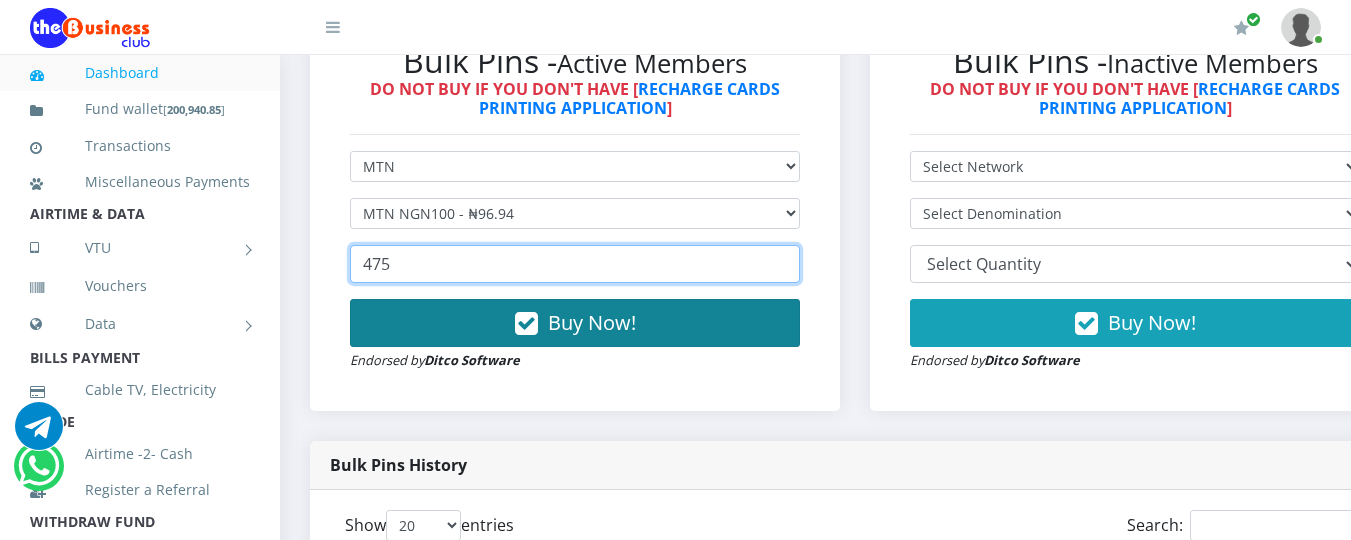 type on "475" 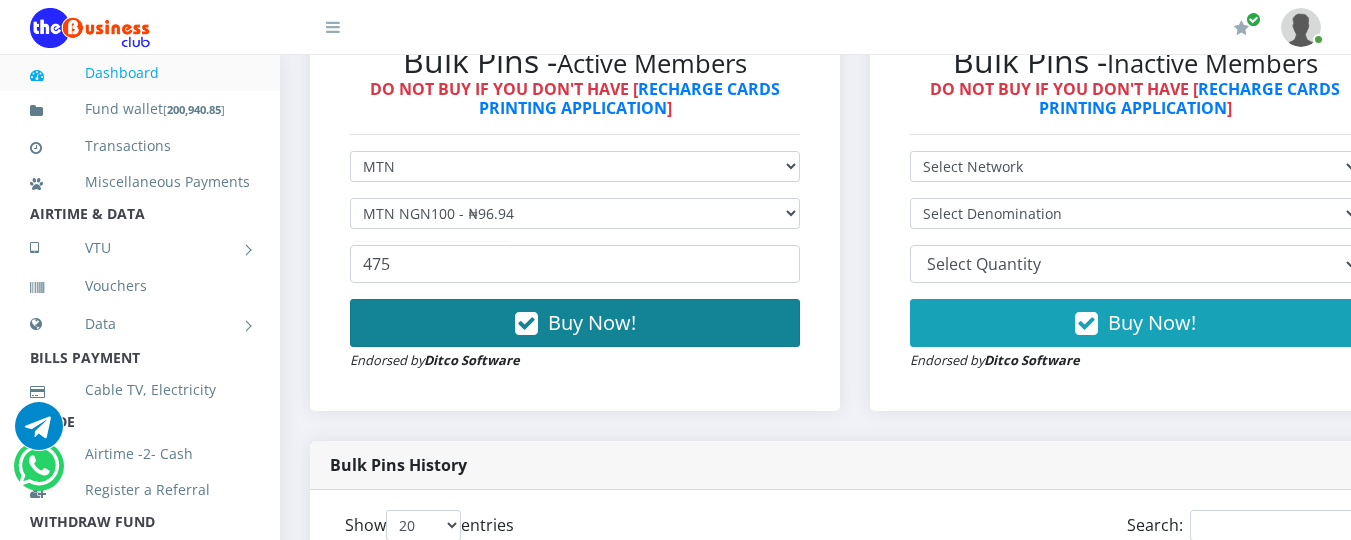 click on "Buy Now!" at bounding box center (592, 322) 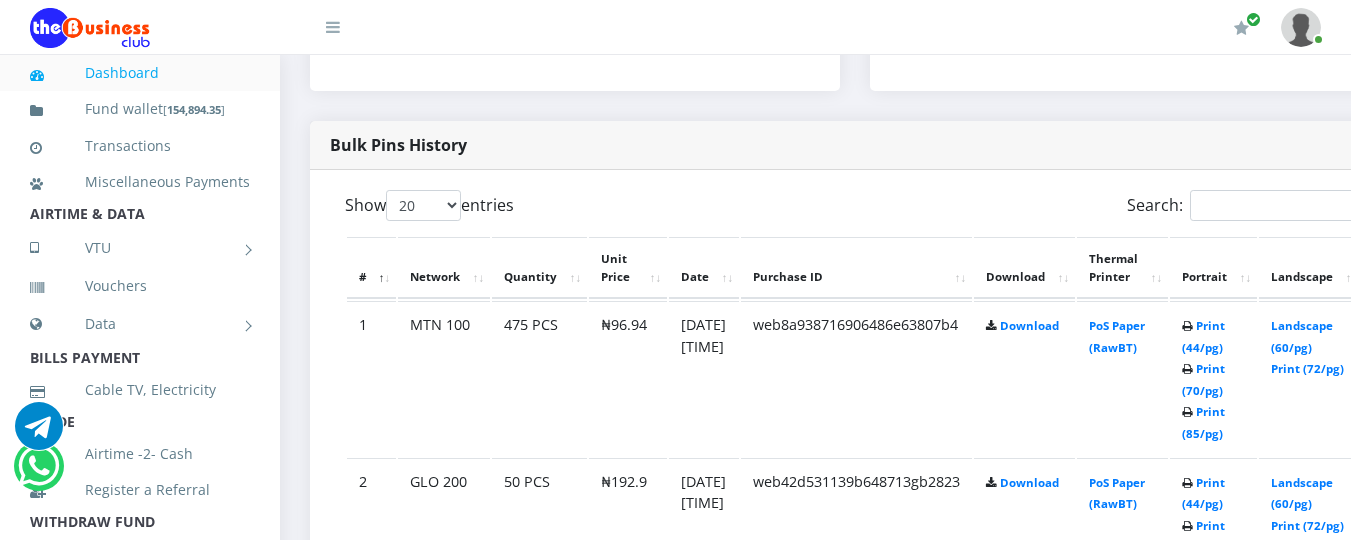 scroll, scrollTop: 0, scrollLeft: 0, axis: both 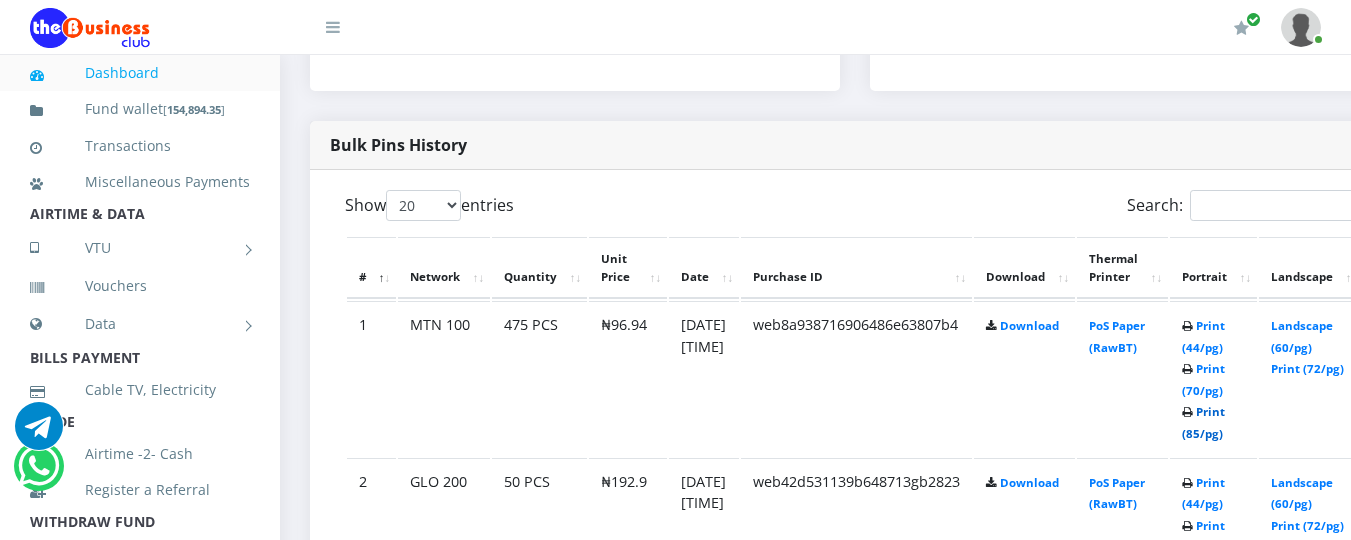click on "Print (85/pg)" at bounding box center [1203, 422] 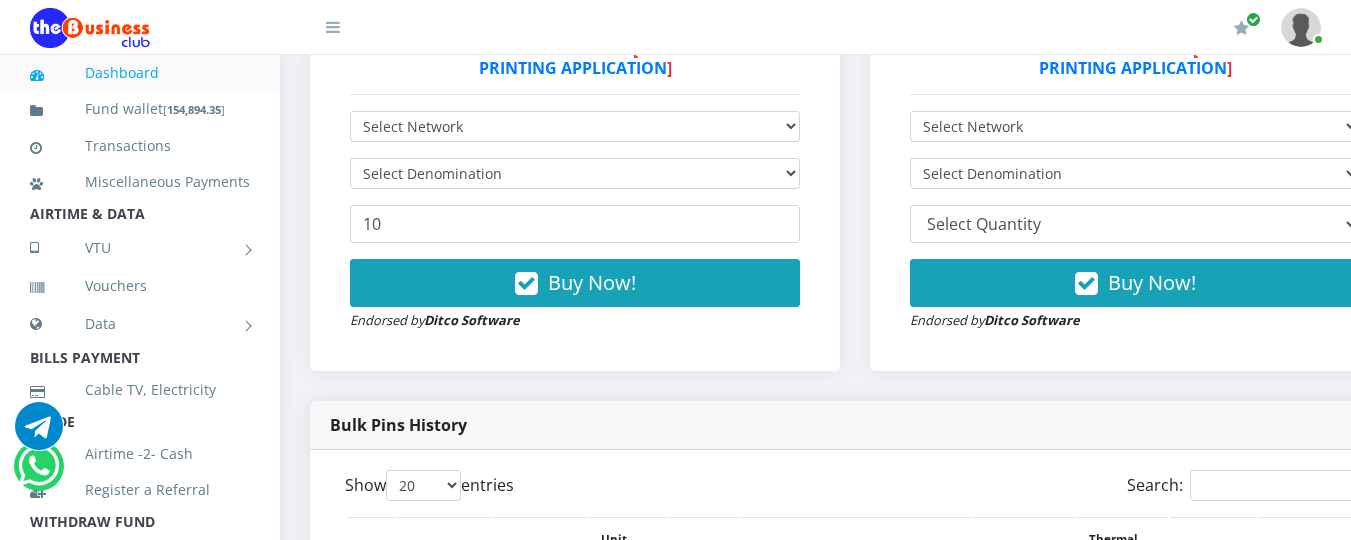 scroll, scrollTop: 0, scrollLeft: 0, axis: both 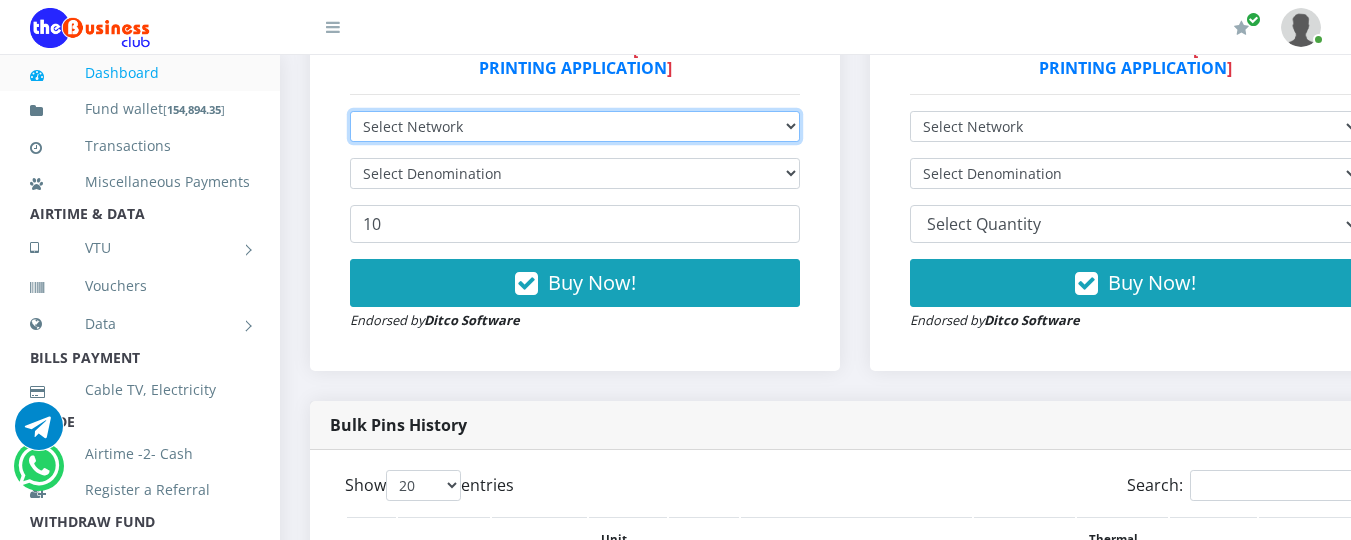 click on "Select Network
MTN
Globacom
9Mobile
Airtel" at bounding box center [575, 126] 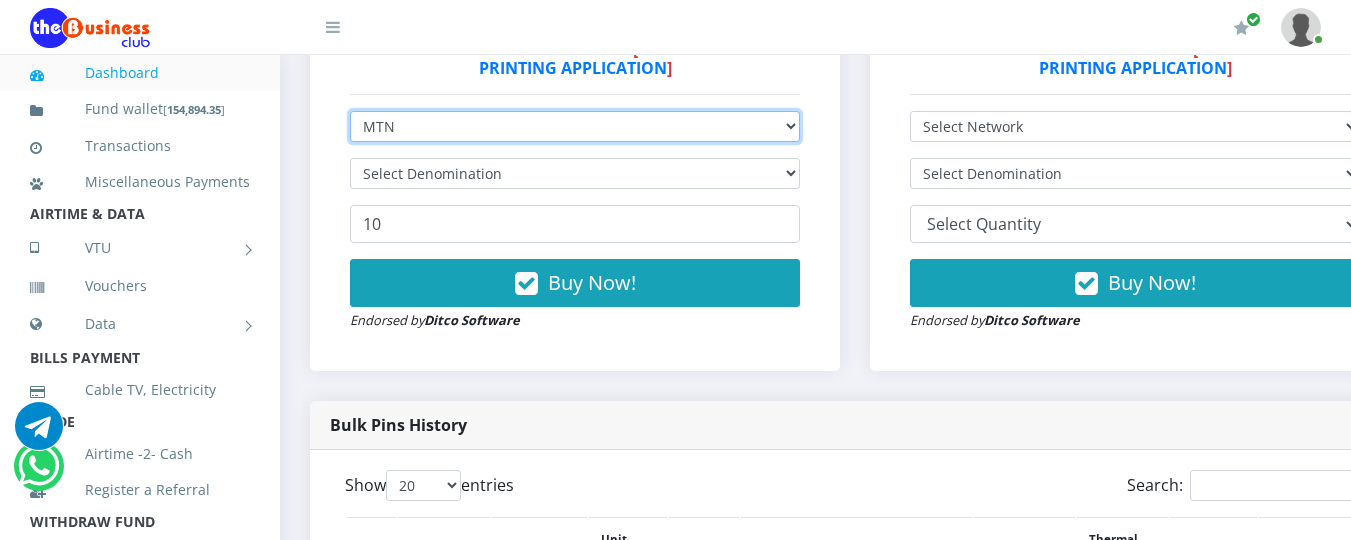 click on "Select Network
MTN
Globacom
9Mobile
Airtel" at bounding box center [575, 126] 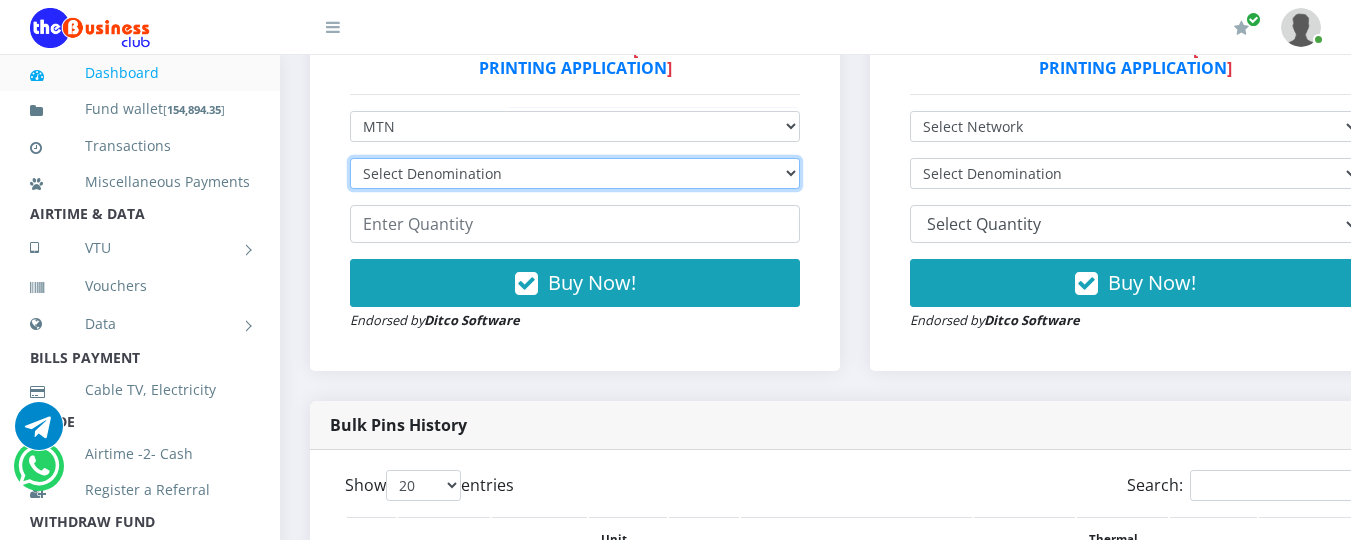click on "Select Denomination MTN NGN100 - ₦96.94 MTN NGN200 - ₦193.88 MTN NGN400 - ₦387.76 MTN NGN500 - ₦484.70 MTN NGN1000 - ₦969.40 MTN NGN1500 - ₦1,454.10" at bounding box center [575, 173] 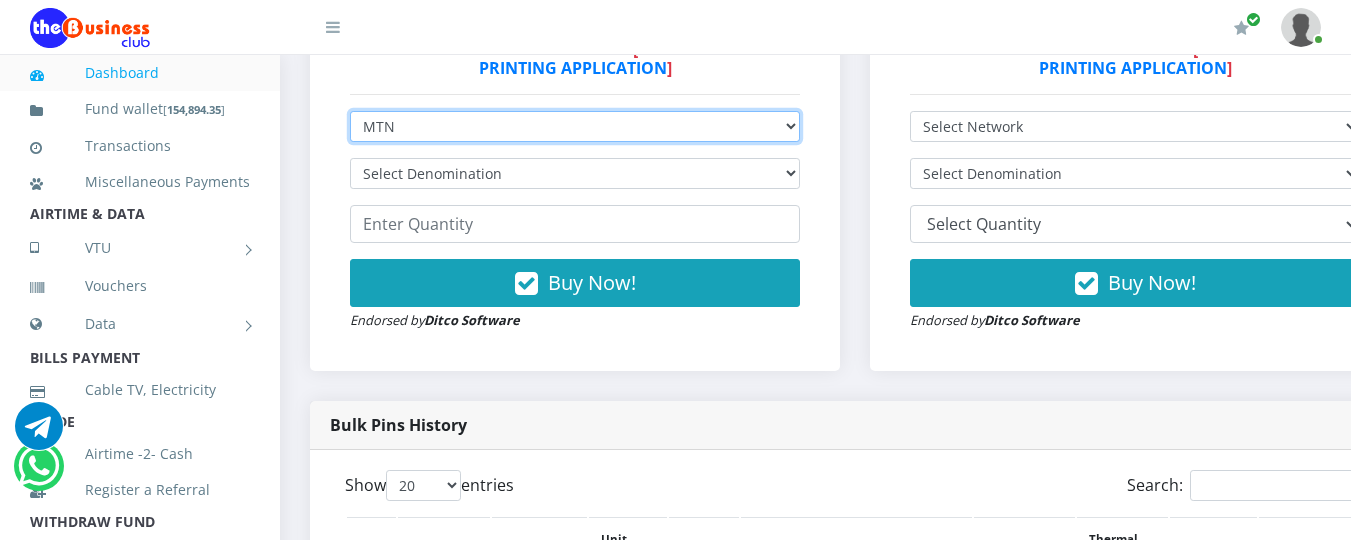 click on "Select Network
MTN
Globacom
9Mobile
Airtel" at bounding box center (575, 126) 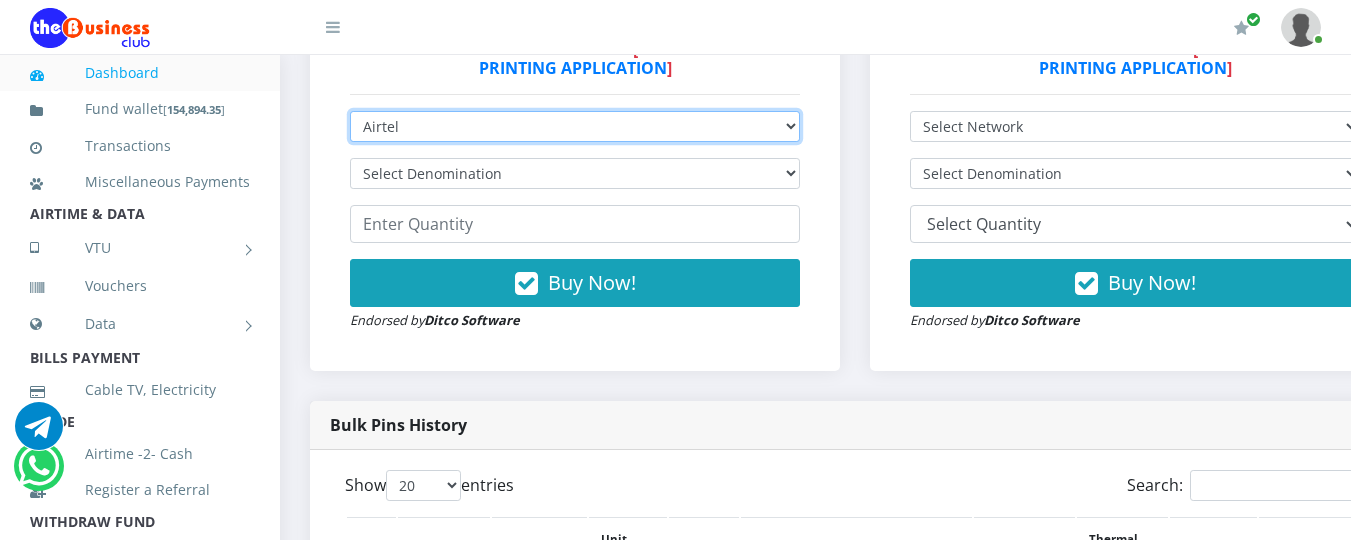 click on "Select Network
MTN
Globacom
9Mobile
Airtel" at bounding box center [575, 126] 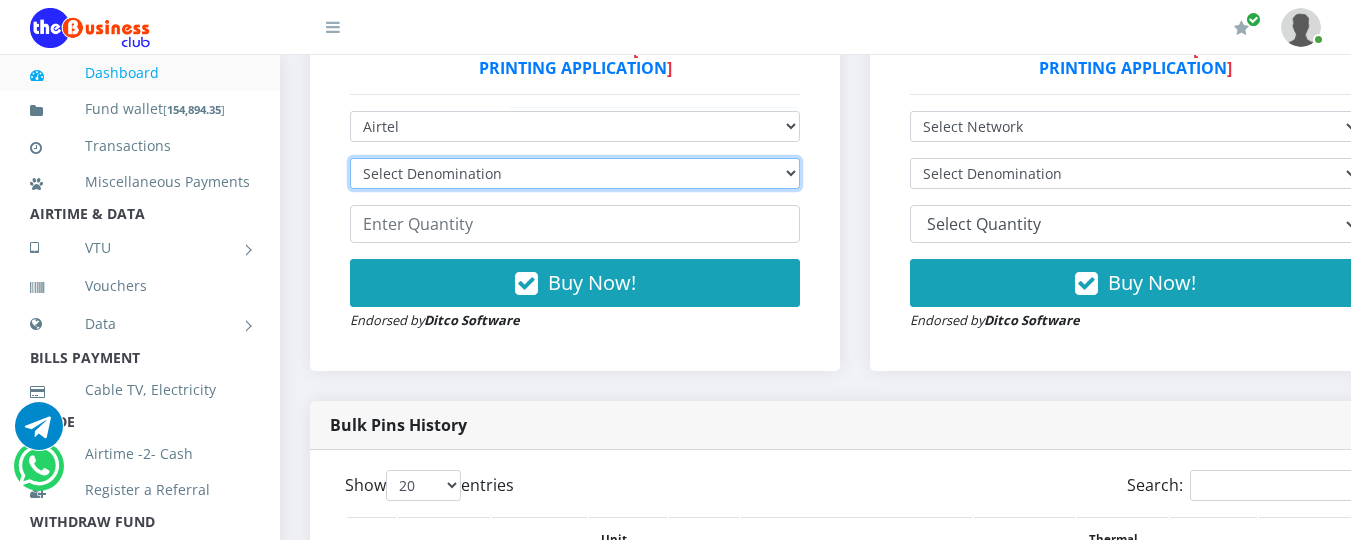 click on "Select Denomination Airtel NGN100 - ₦96.36 Airtel NGN200 - ₦192.72 Airtel NGN500 - ₦481.80 Airtel NGN1000 - ₦963.60" at bounding box center (575, 173) 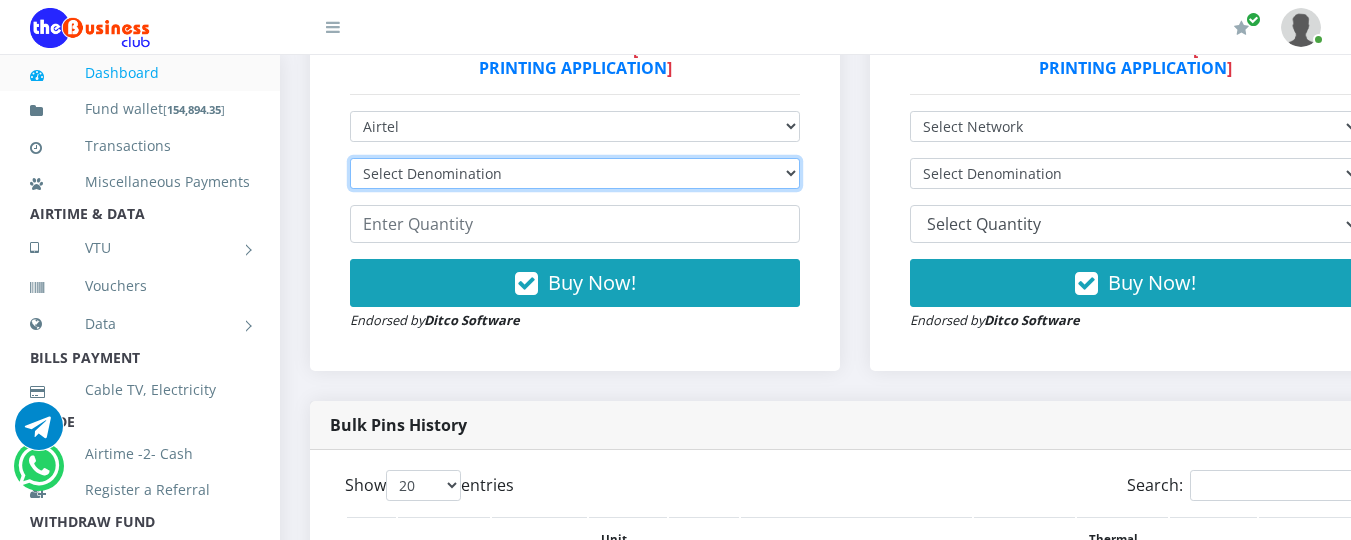 select on "96.36-100" 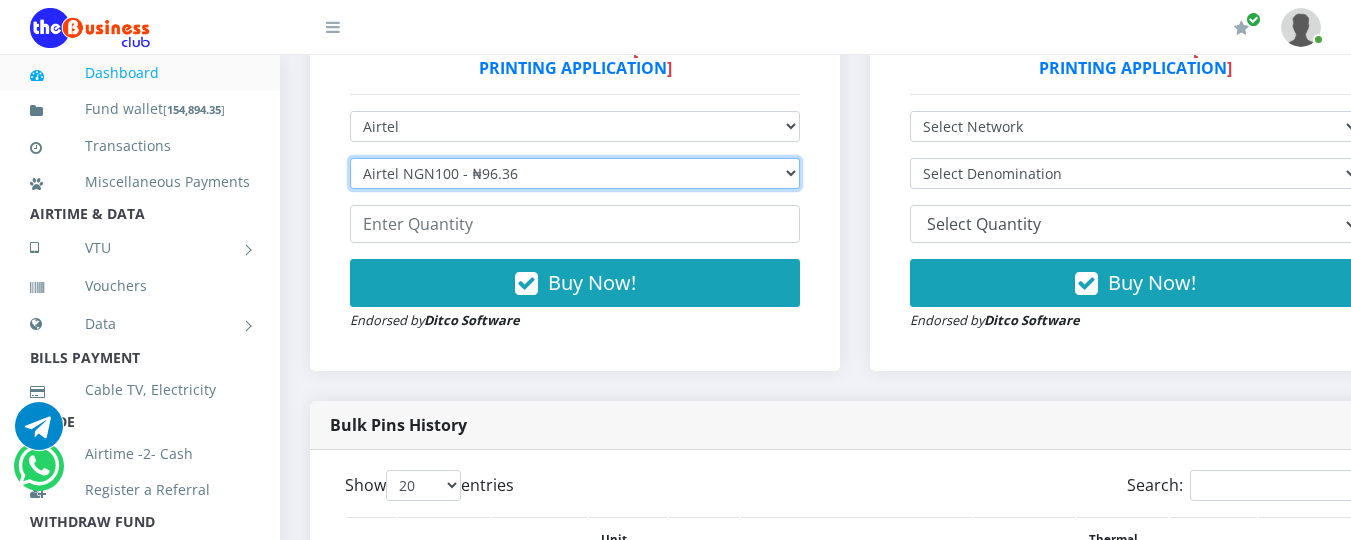 click on "Select Denomination Airtel NGN100 - ₦96.36 Airtel NGN200 - ₦192.72 Airtel NGN500 - ₦481.80 Airtel NGN1000 - ₦963.60" at bounding box center (575, 173) 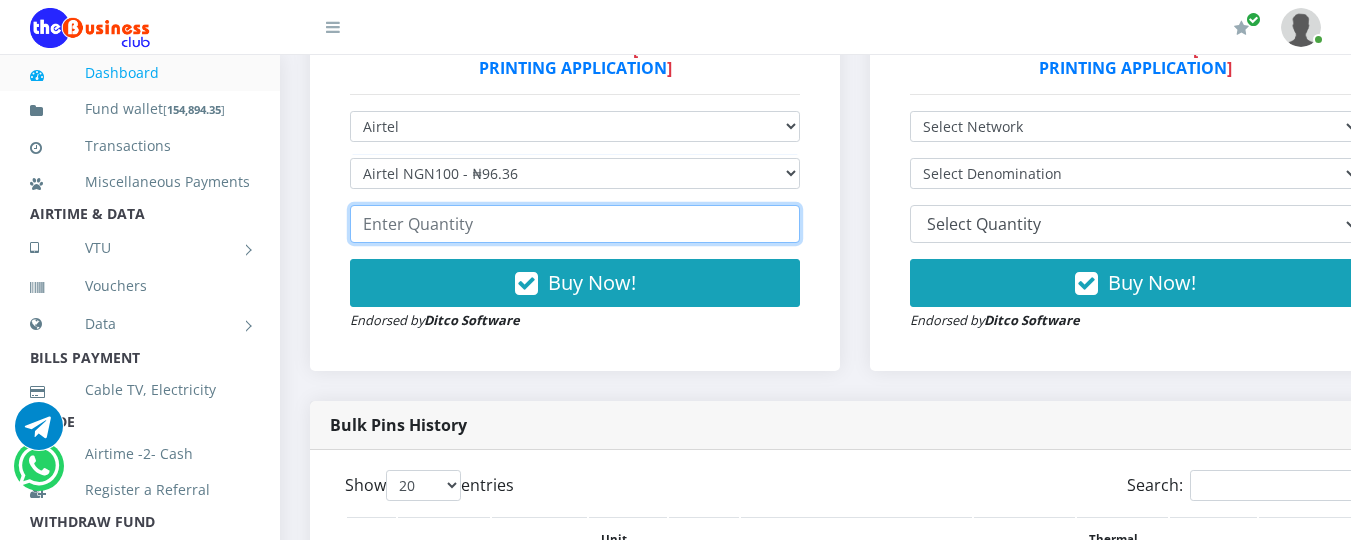 click at bounding box center [575, 224] 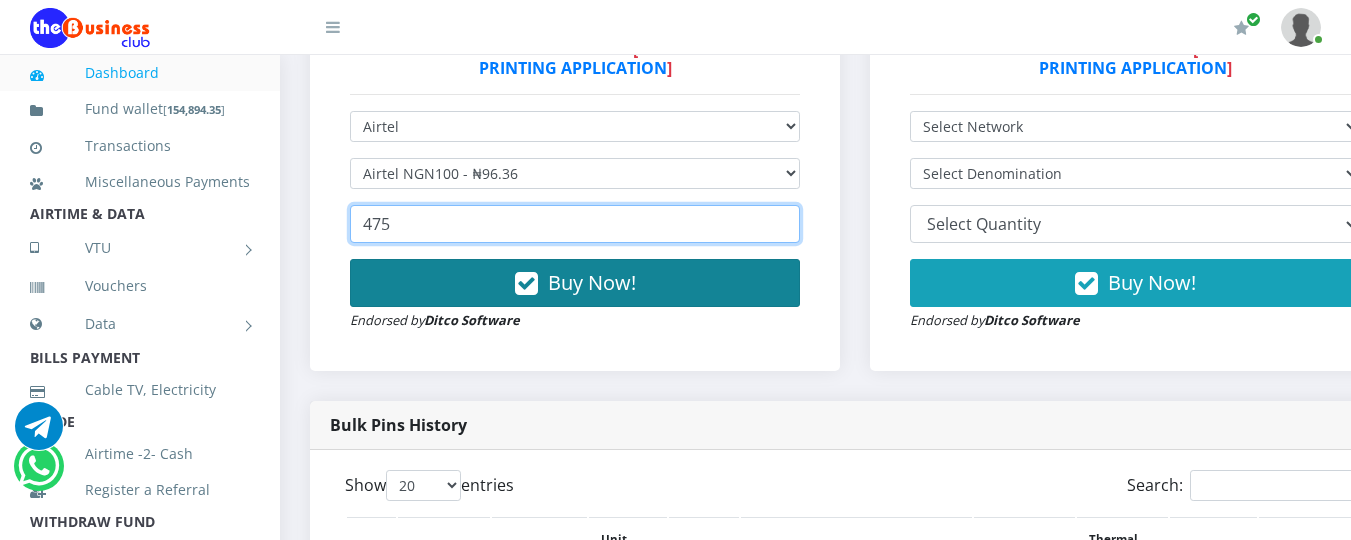 type on "475" 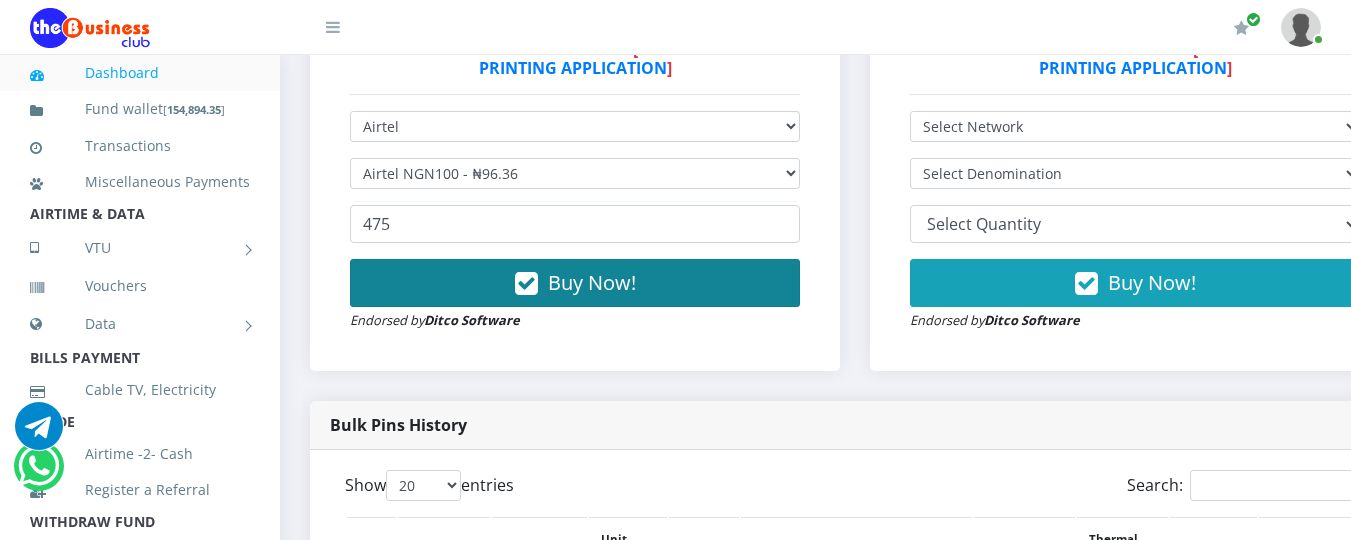 click on "Buy Now!" at bounding box center (592, 282) 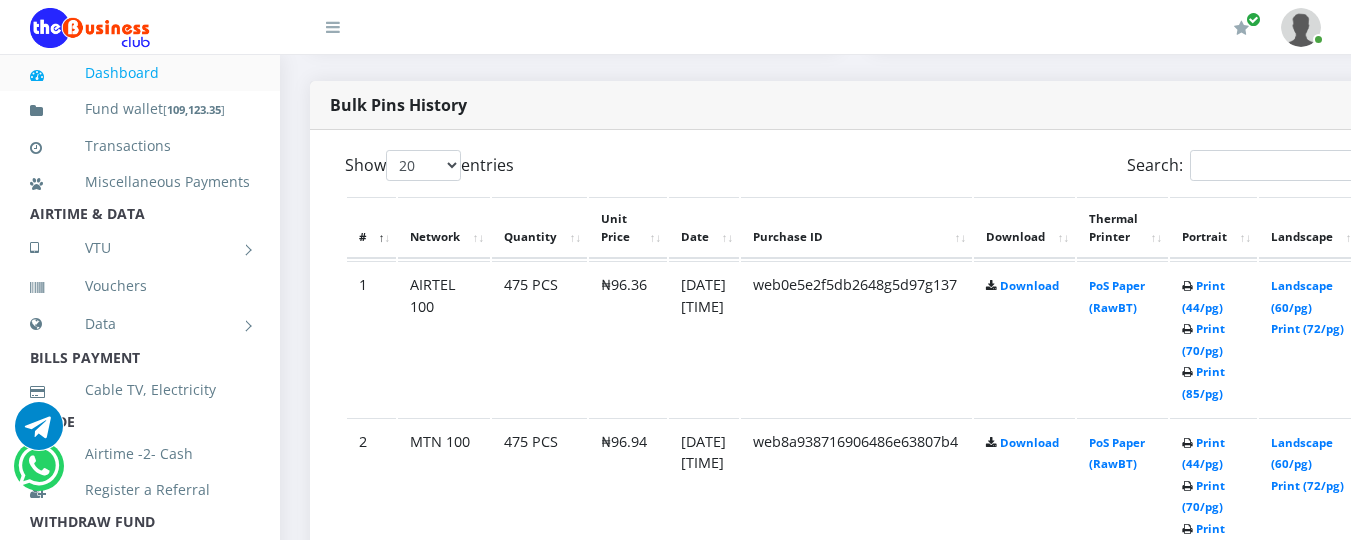 scroll, scrollTop: 0, scrollLeft: 0, axis: both 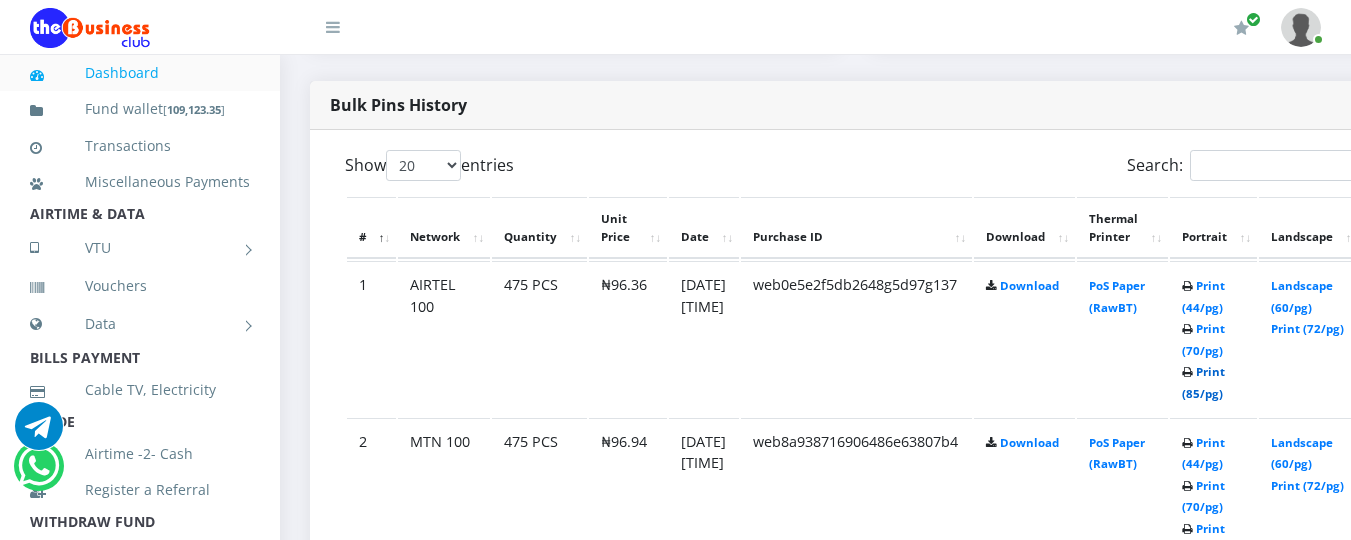 click on "Print (85/pg)" at bounding box center (1203, 382) 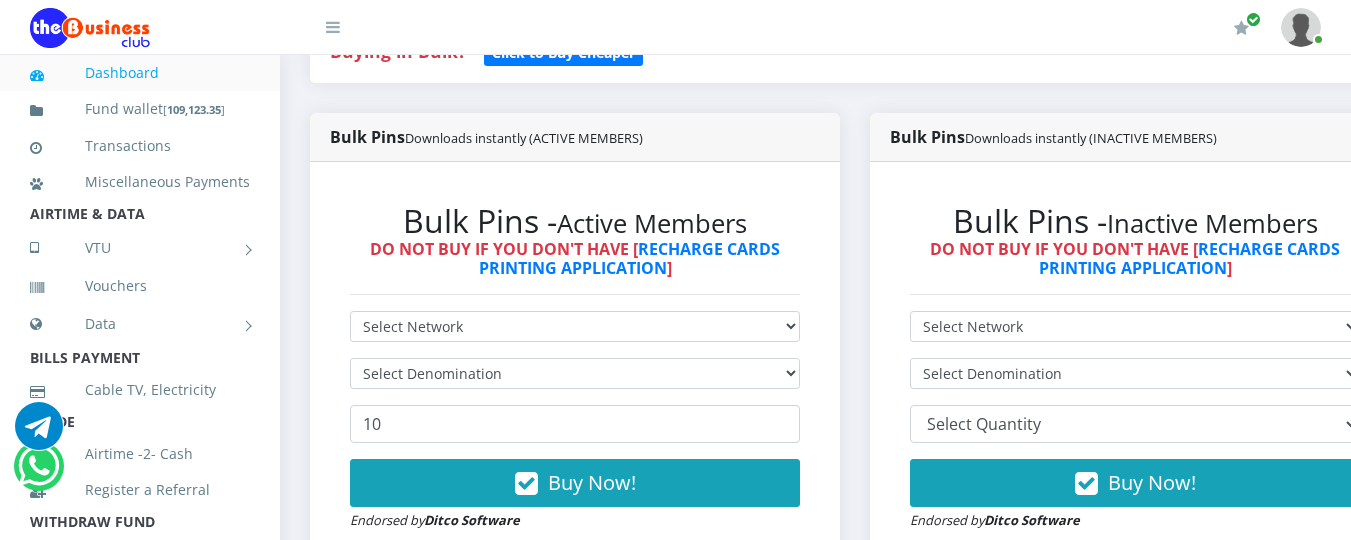 scroll, scrollTop: 520, scrollLeft: 0, axis: vertical 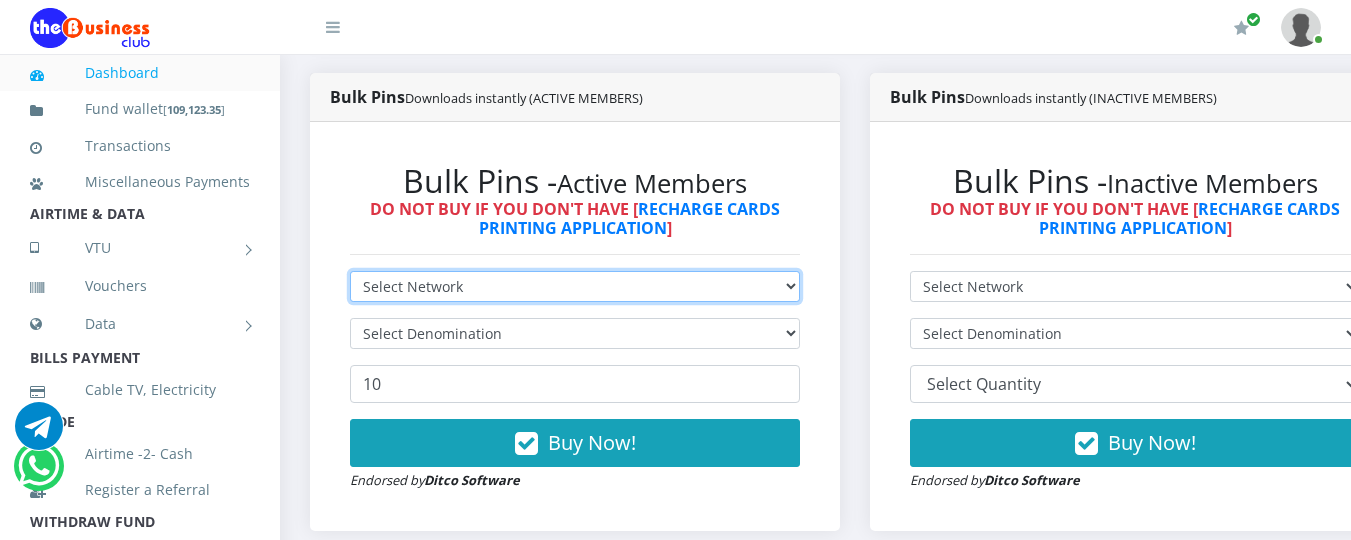click on "Select Network
MTN
Globacom
9Mobile
Airtel" at bounding box center (575, 286) 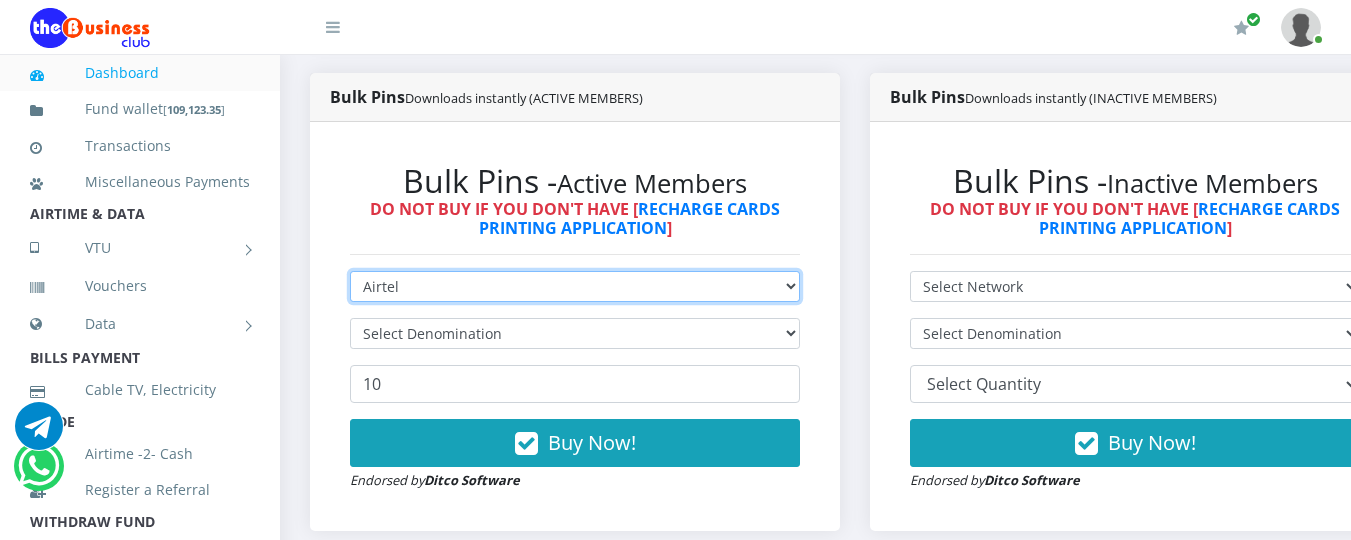 click on "Select Network
MTN
Globacom
9Mobile
Airtel" at bounding box center (575, 286) 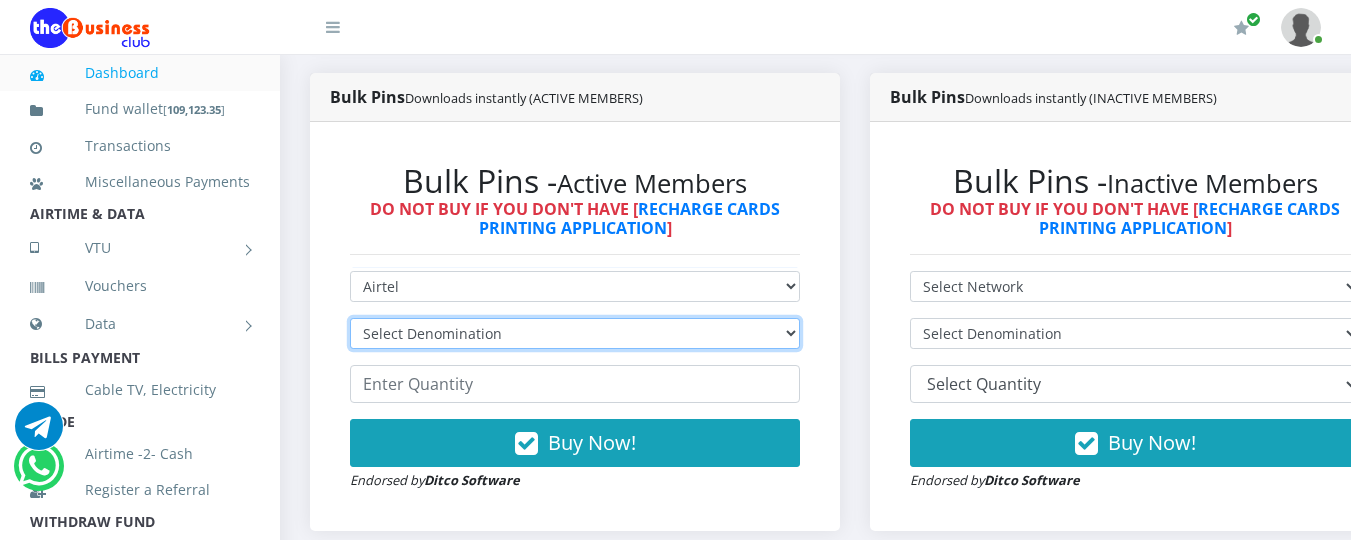 click on "Select Denomination Airtel NGN100 - ₦96.36 Airtel NGN200 - ₦192.72 Airtel NGN500 - ₦481.80 Airtel NGN1000 - ₦963.60" at bounding box center (575, 333) 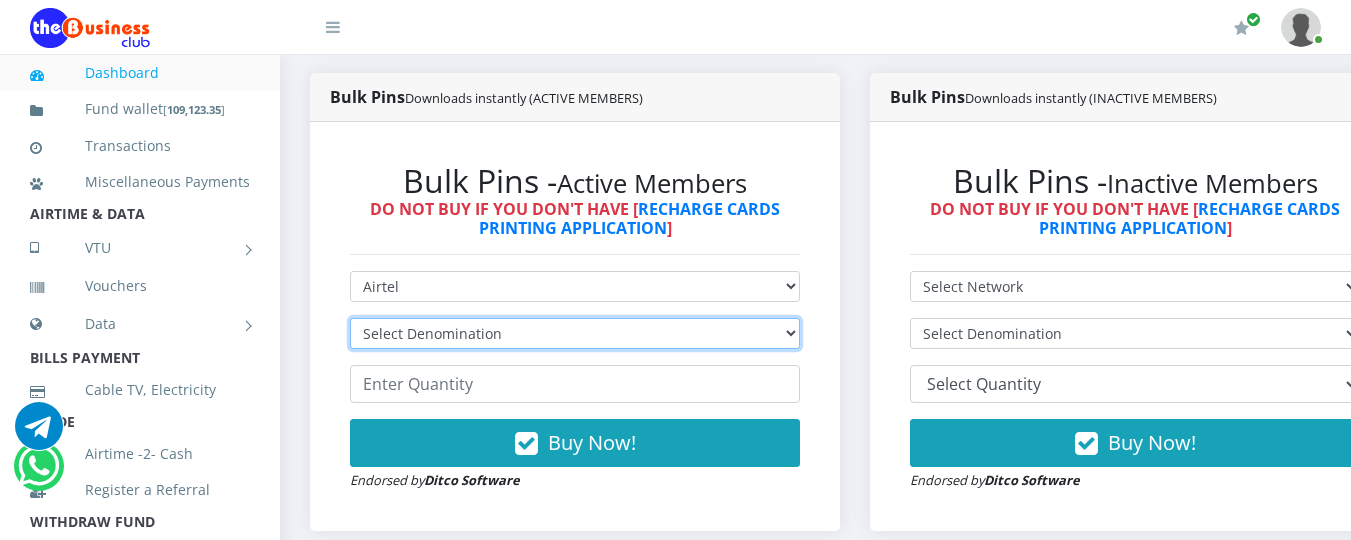 select on "[IP_ADDRESS]" 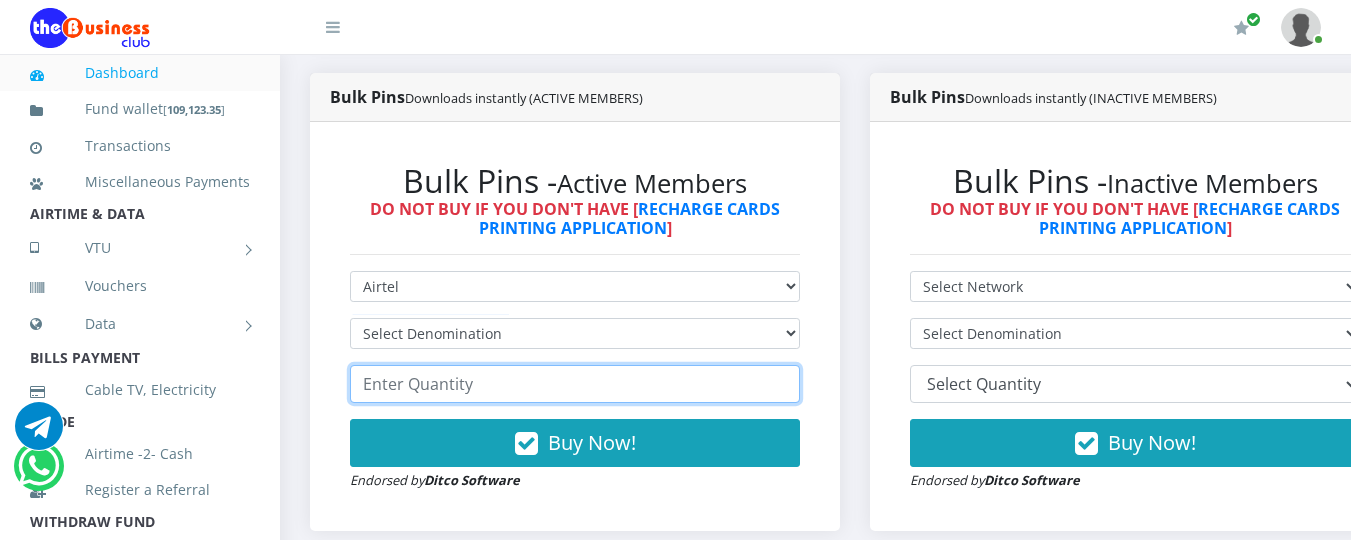 click at bounding box center [575, 384] 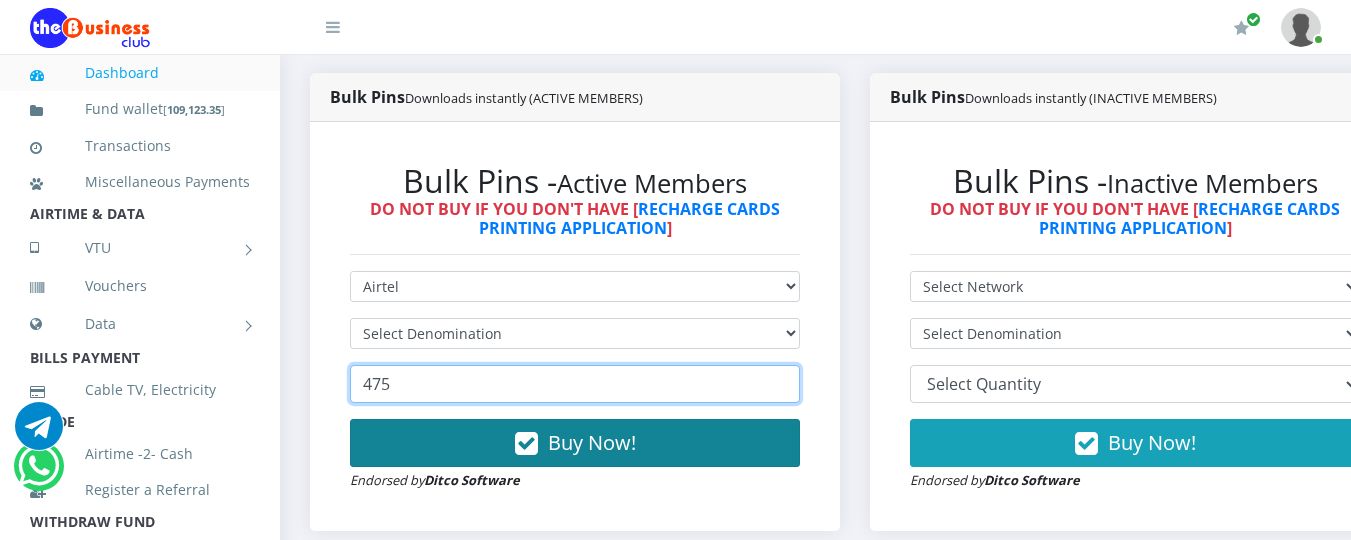 type on "475" 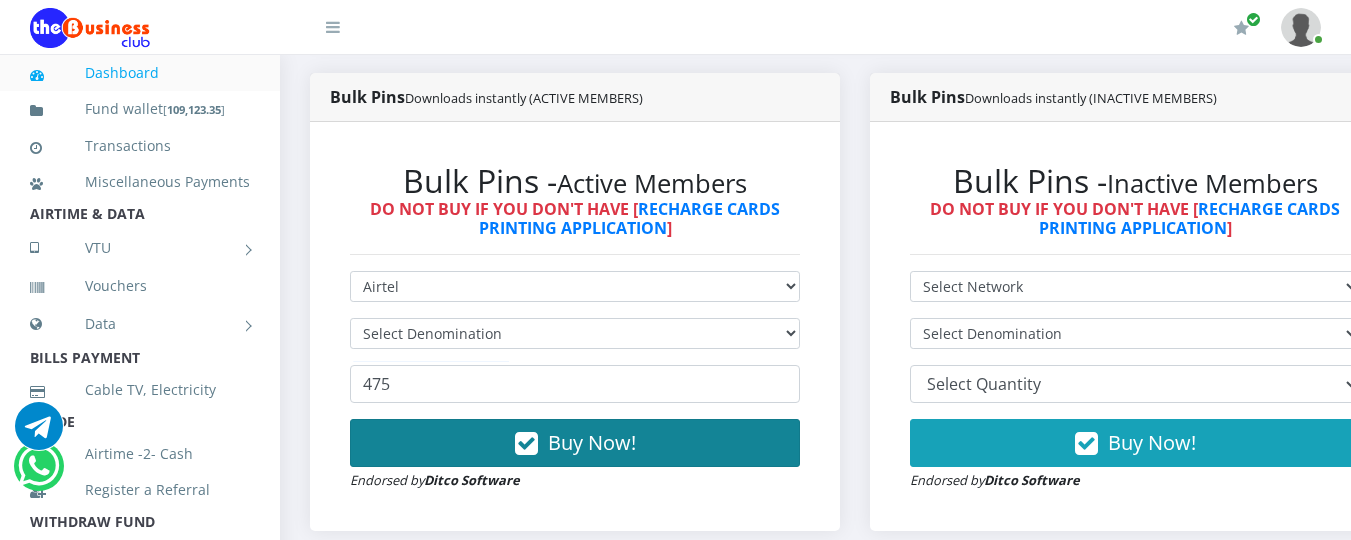click on "Buy Now!" at bounding box center (592, 442) 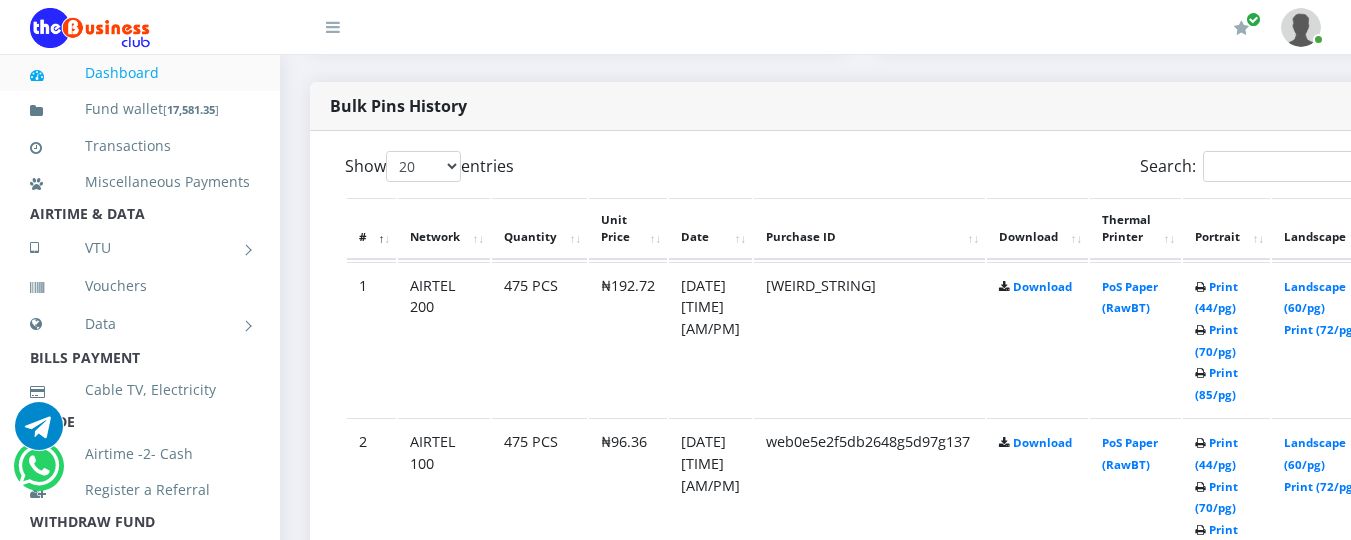 scroll, scrollTop: 1040, scrollLeft: 0, axis: vertical 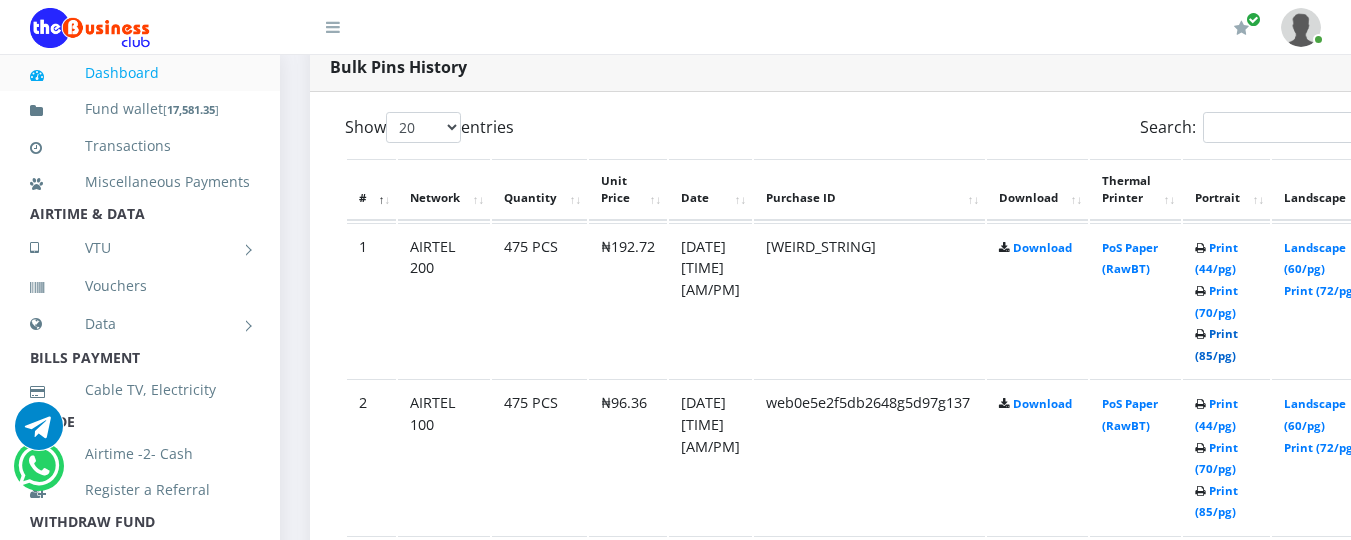 click on "Print (85/pg)" at bounding box center [1216, 344] 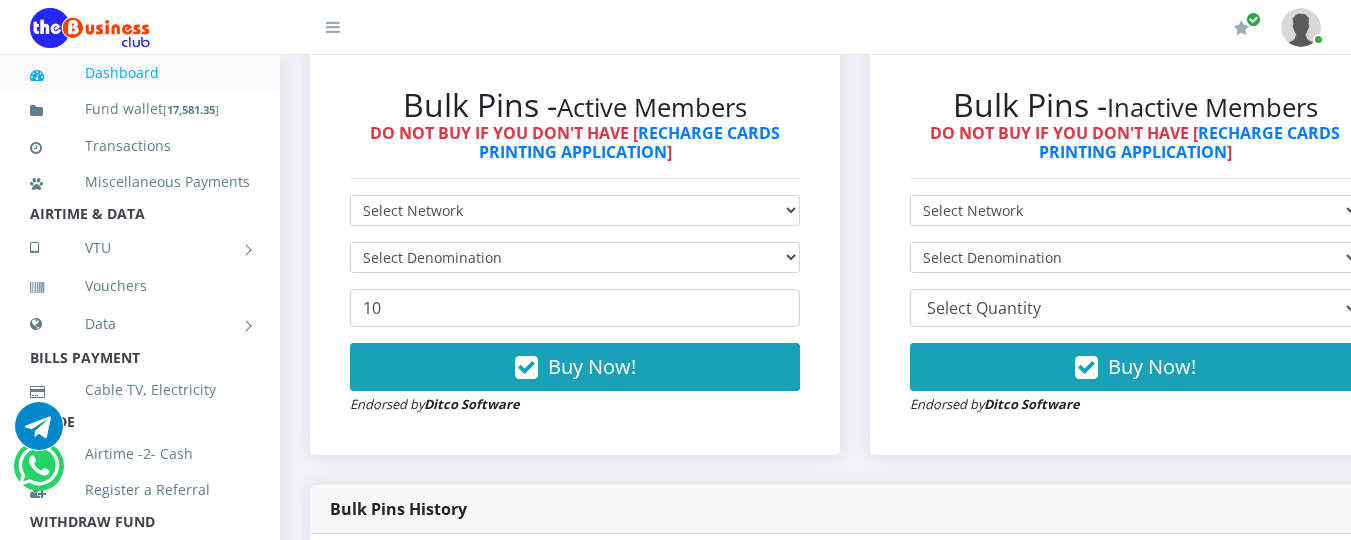 scroll, scrollTop: 556, scrollLeft: 0, axis: vertical 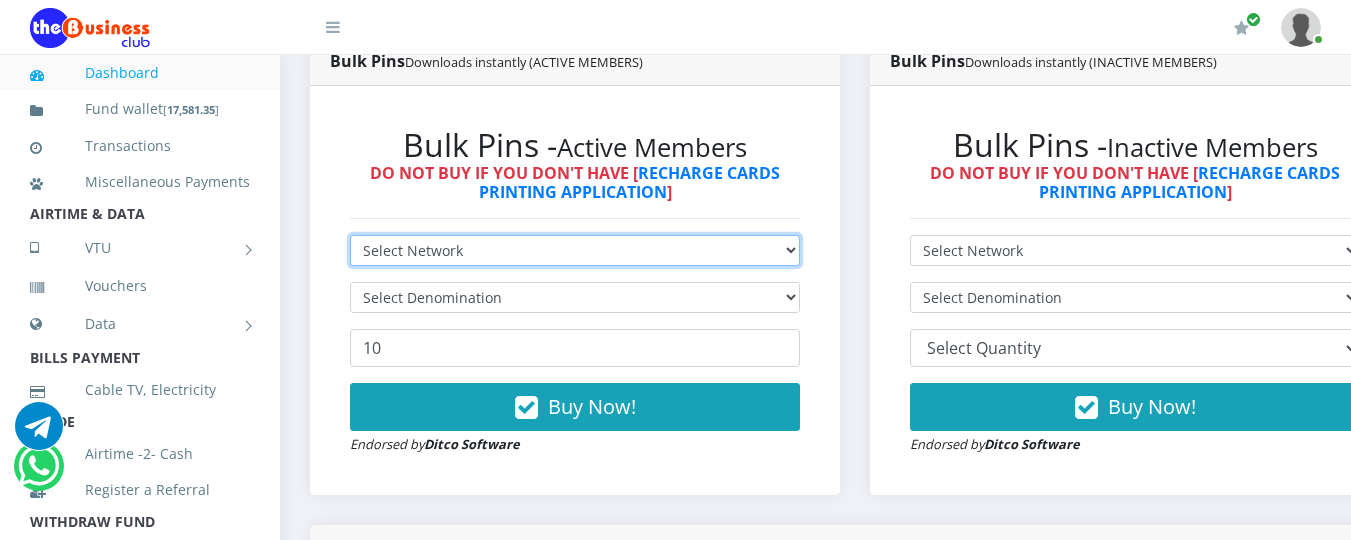 click on "Select Network
MTN
Globacom
9Mobile
Airtel" at bounding box center [575, 250] 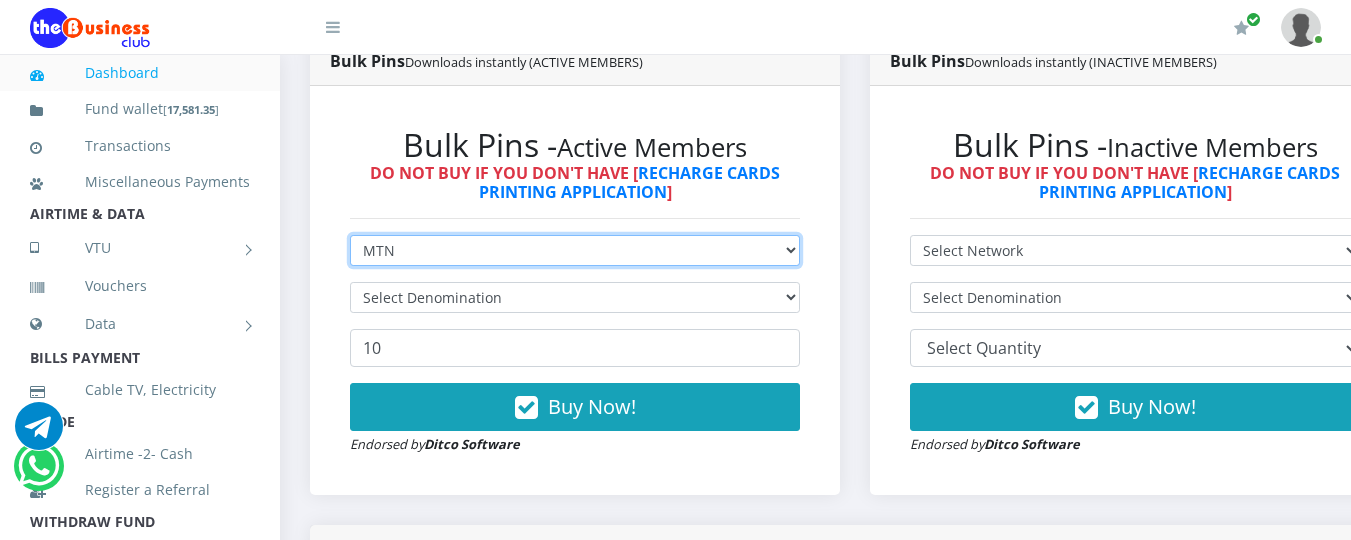 click on "Select Network
MTN
Globacom
9Mobile
Airtel" at bounding box center (575, 250) 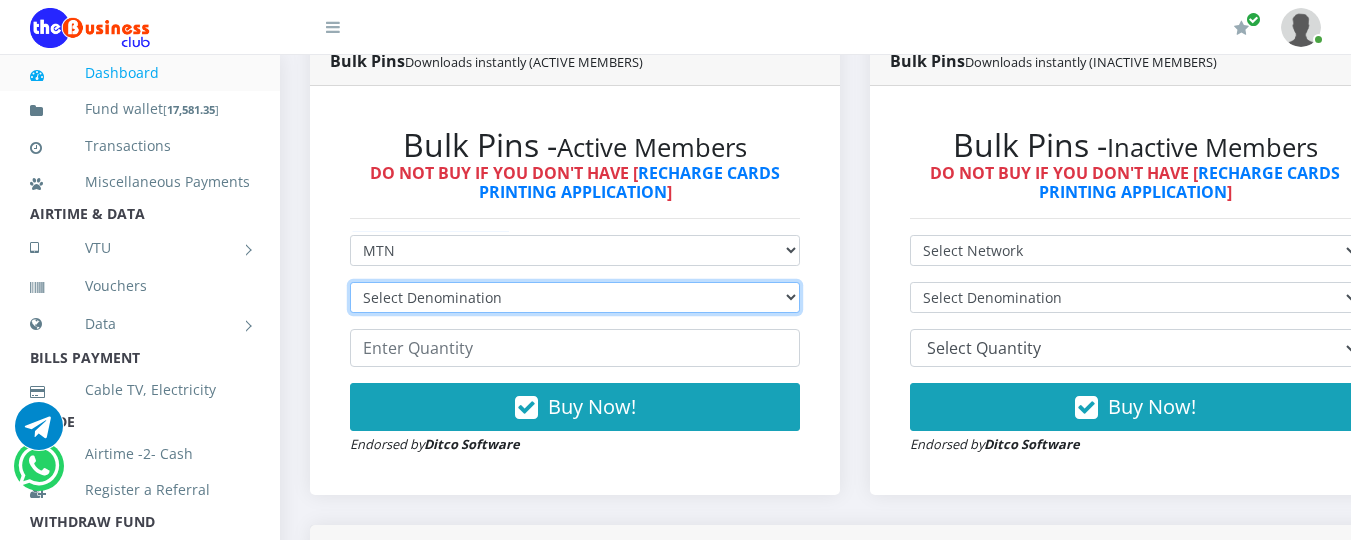 click on "Select Denomination MTN NGN100 - ₦96.94 MTN NGN200 - ₦193.88 MTN NGN400 - ₦387.76 MTN NGN500 - ₦484.70 MTN NGN1000 - ₦969.40 MTN NGN1500 - ₦1,454.10" at bounding box center (575, 297) 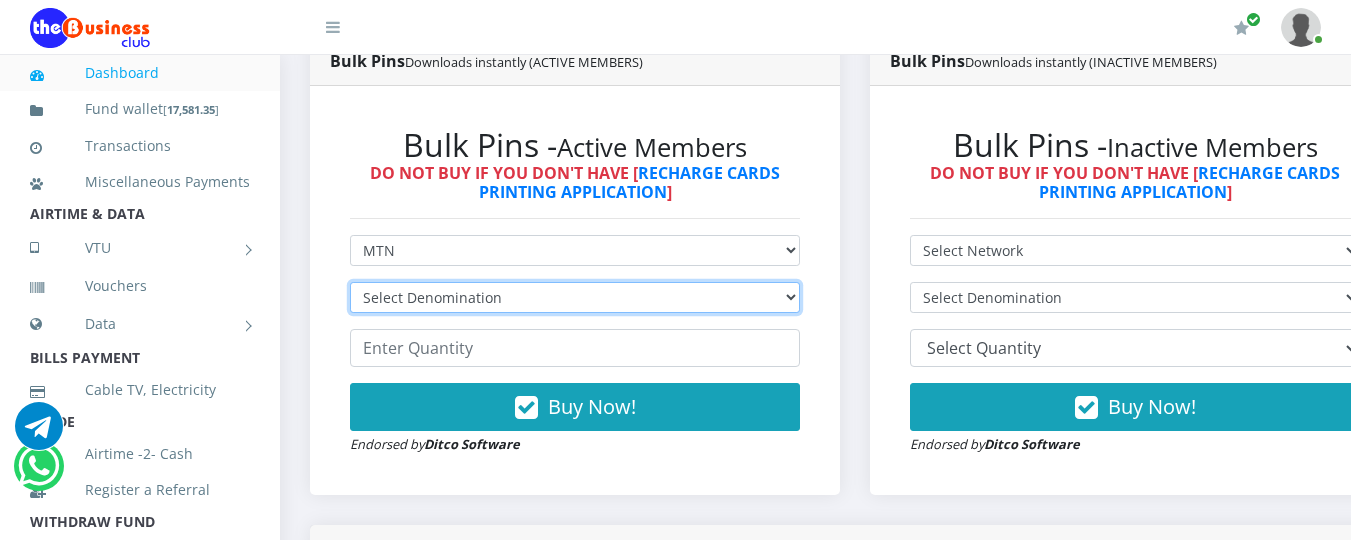 select on "193.88-200" 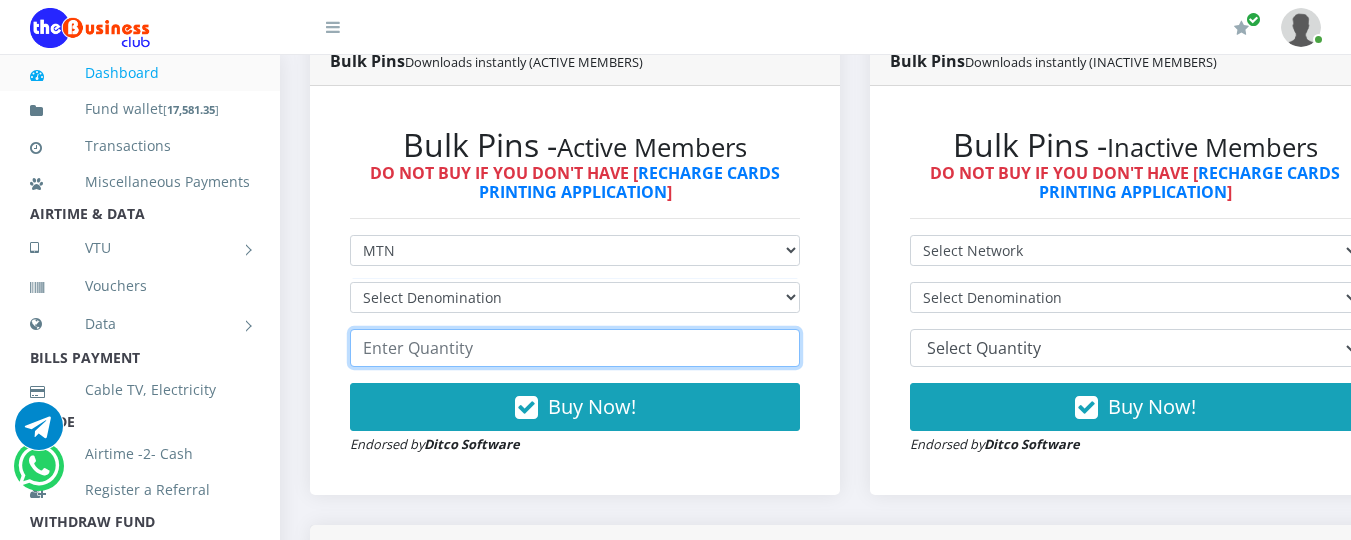 click at bounding box center [575, 348] 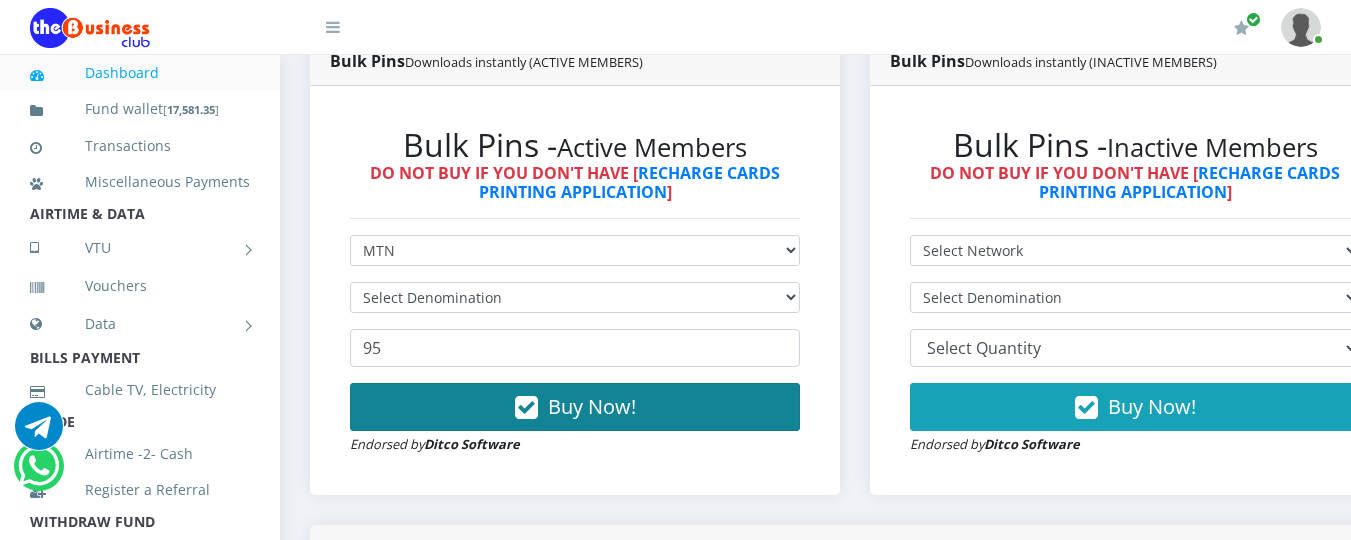 click on "Buy Now!" at bounding box center [592, 406] 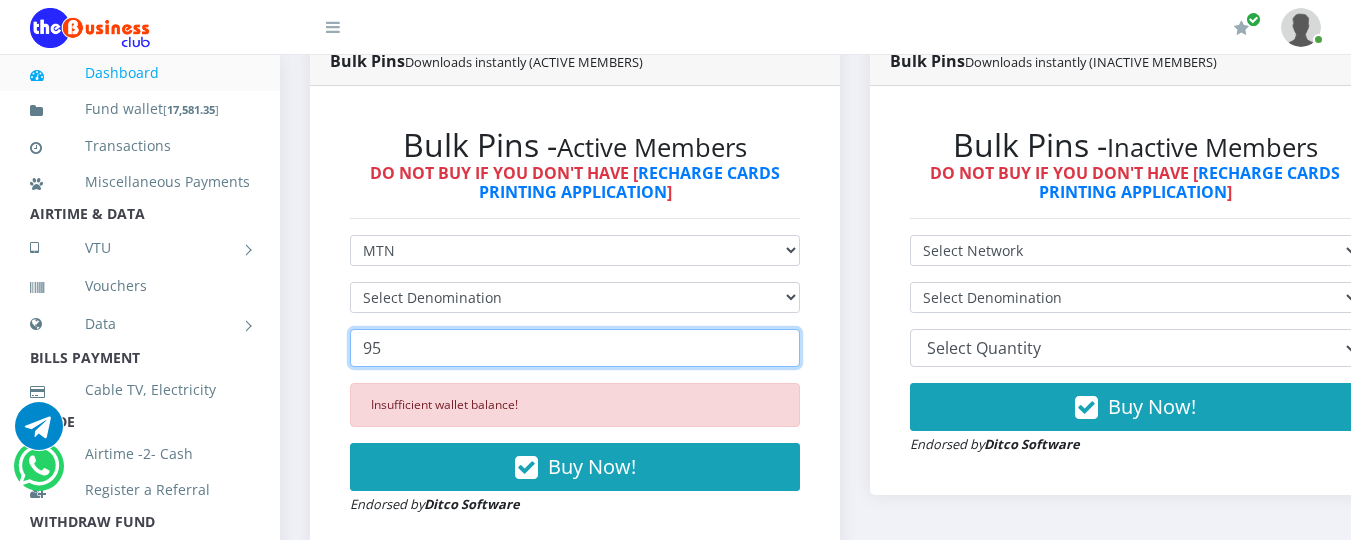click on "95" at bounding box center [575, 348] 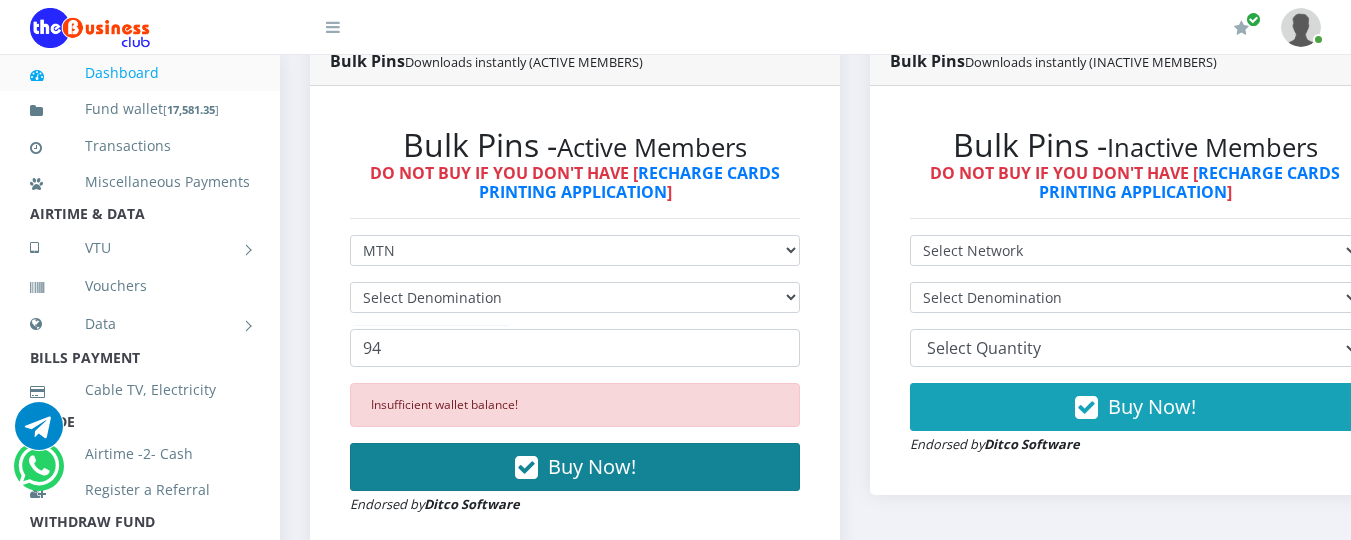click on "Buy Now!" at bounding box center [592, 466] 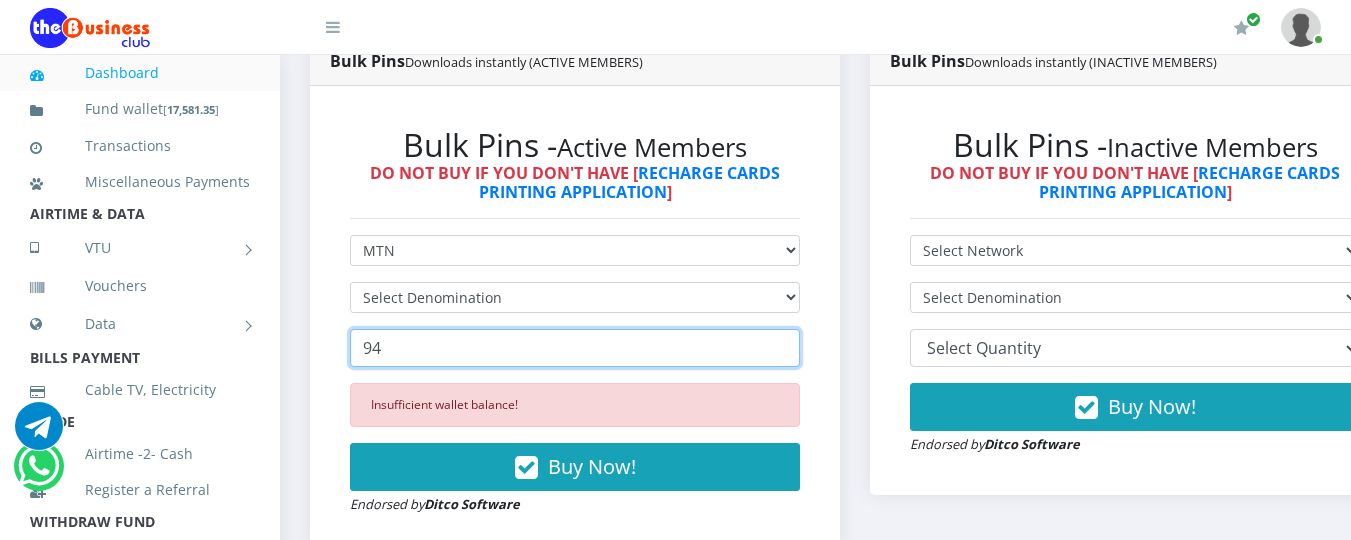 click on "94" at bounding box center [575, 348] 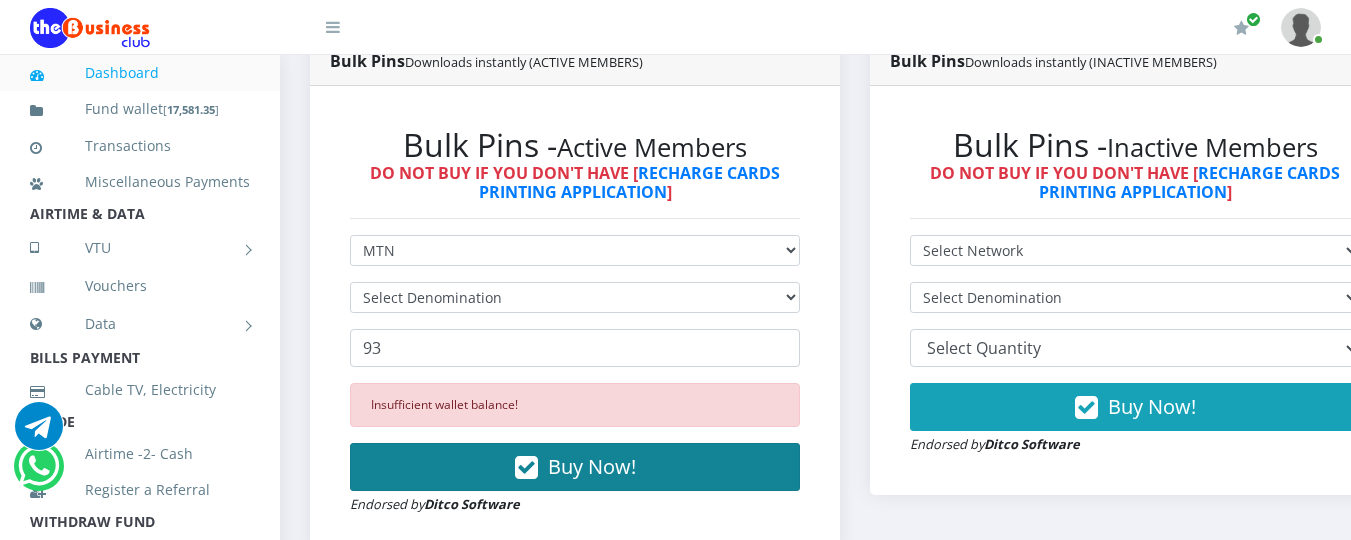 click on "Buy Now!" at bounding box center [592, 466] 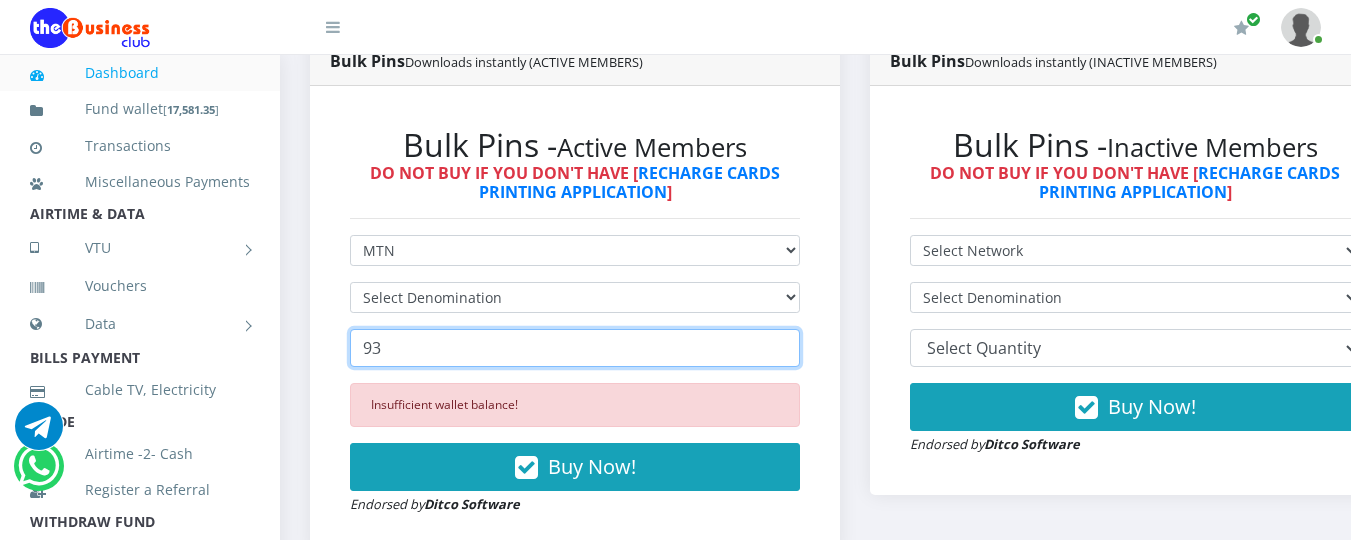click on "93" at bounding box center (575, 348) 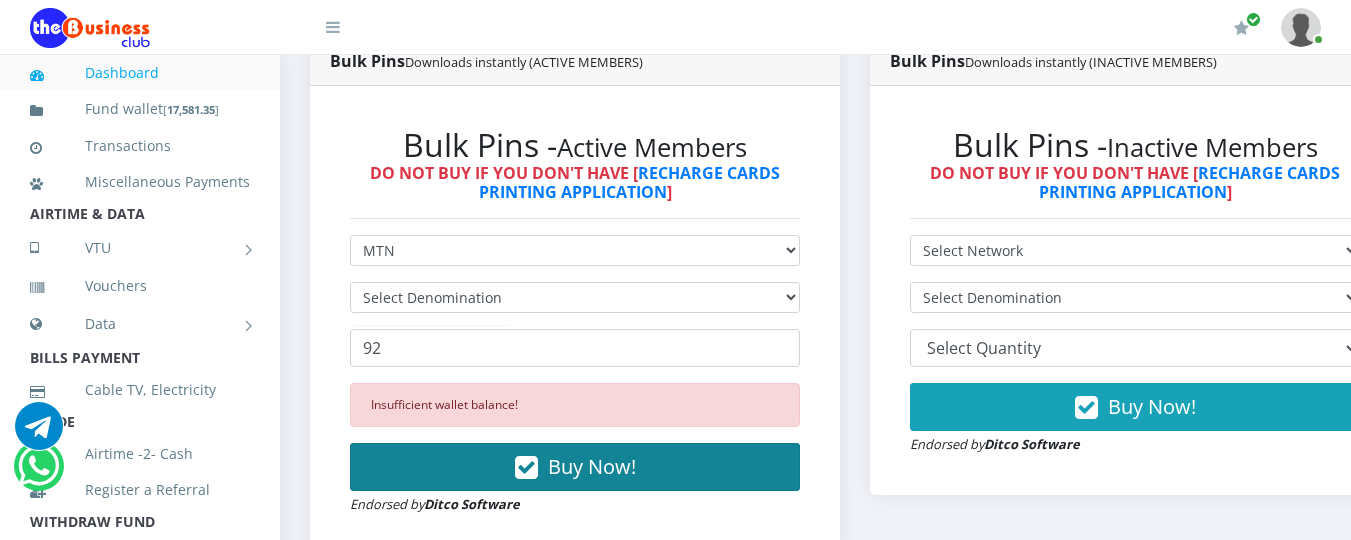click on "Buy Now!" at bounding box center [592, 466] 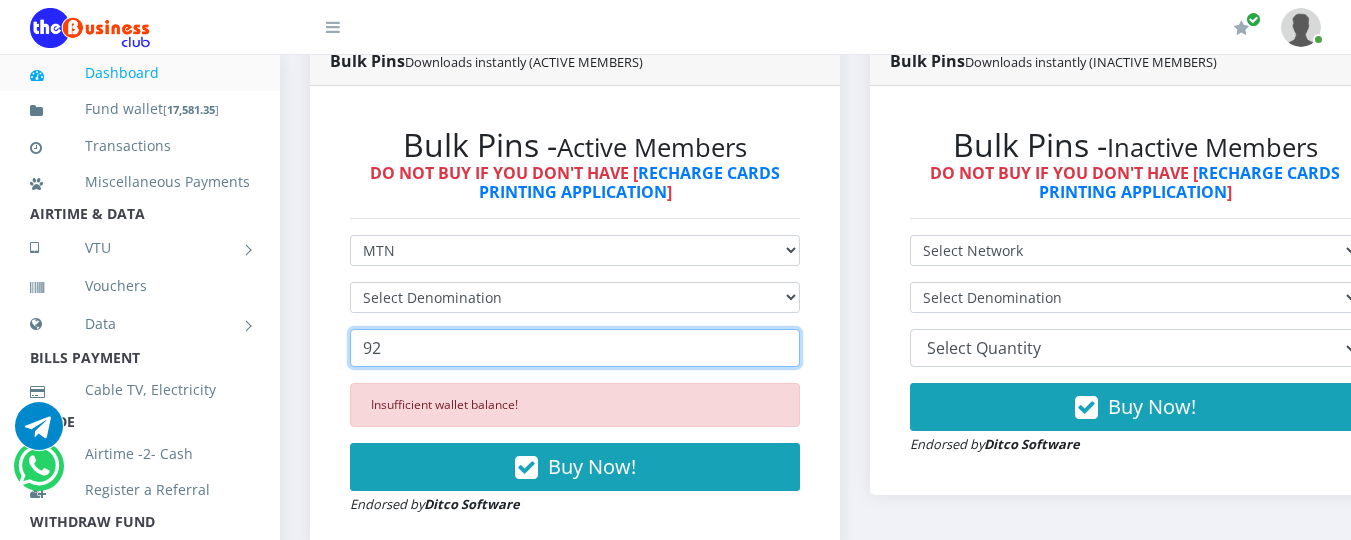 click on "92" at bounding box center (575, 348) 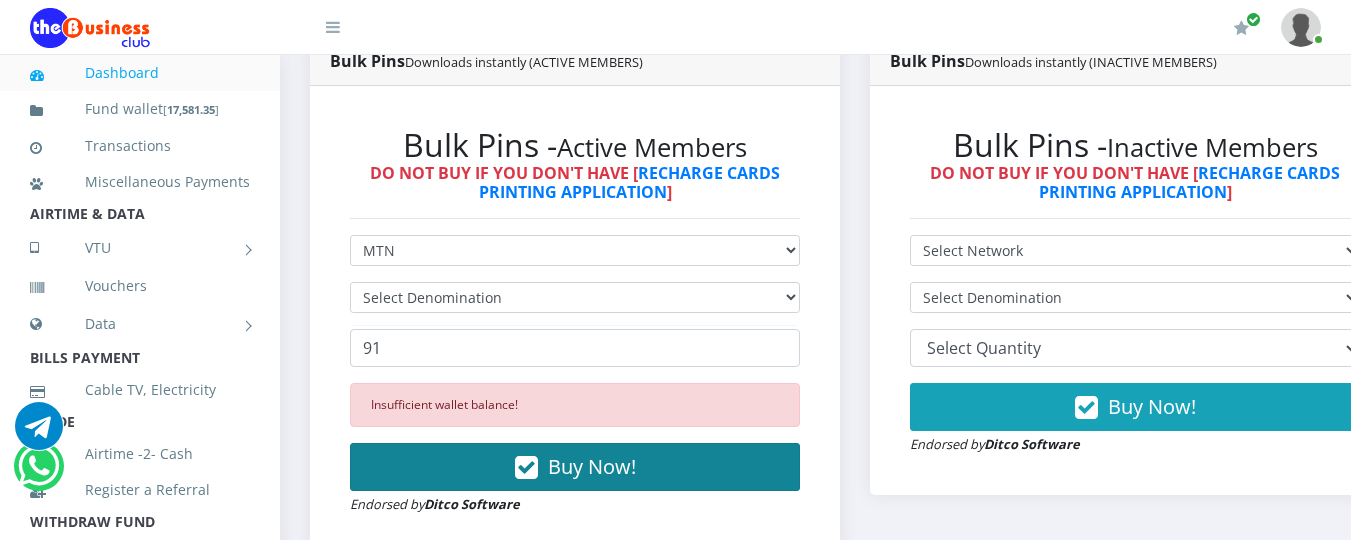 click on "Buy Now!" at bounding box center (592, 466) 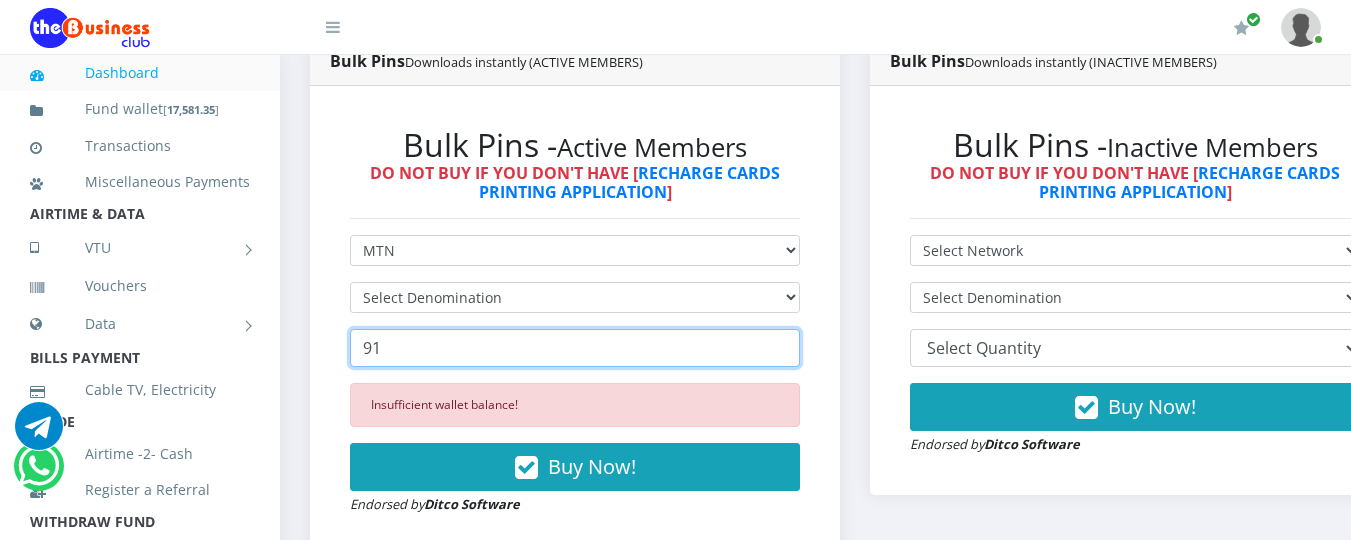 click on "91" at bounding box center (575, 348) 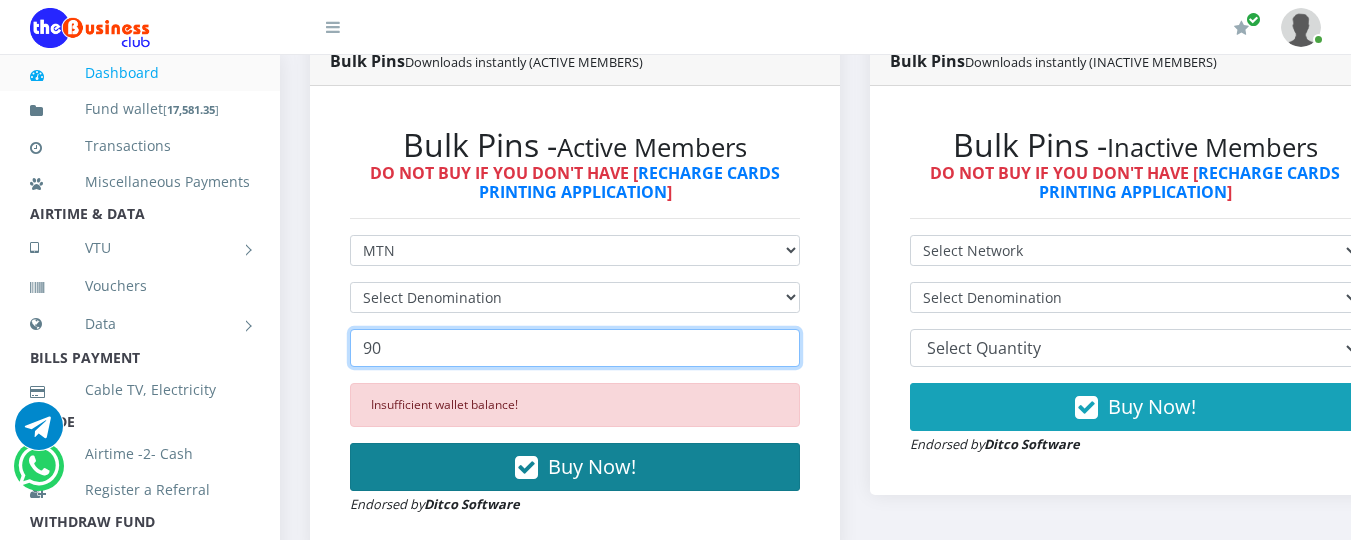 type on "90" 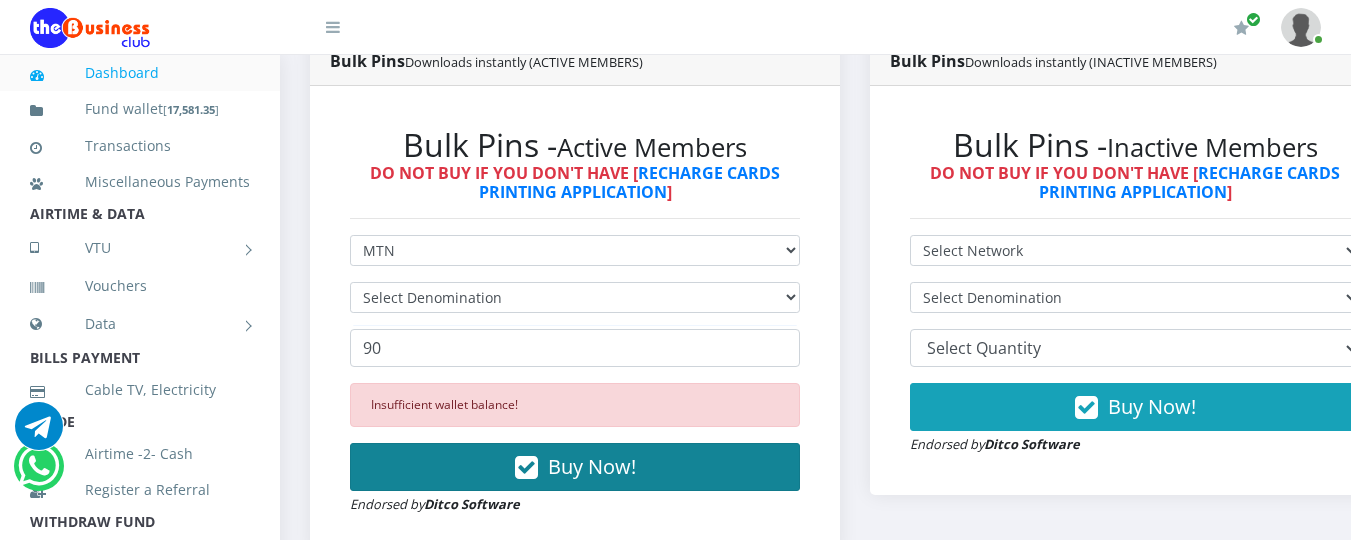 click on "Buy Now!" at bounding box center (592, 466) 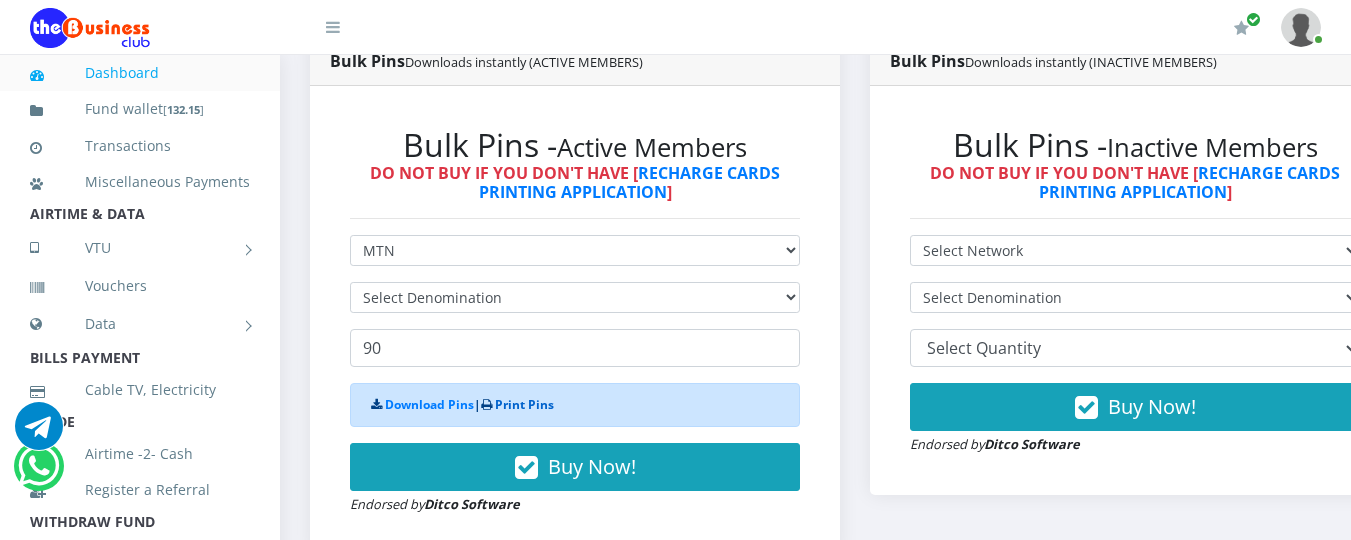 click on "Print Pins" at bounding box center (524, 404) 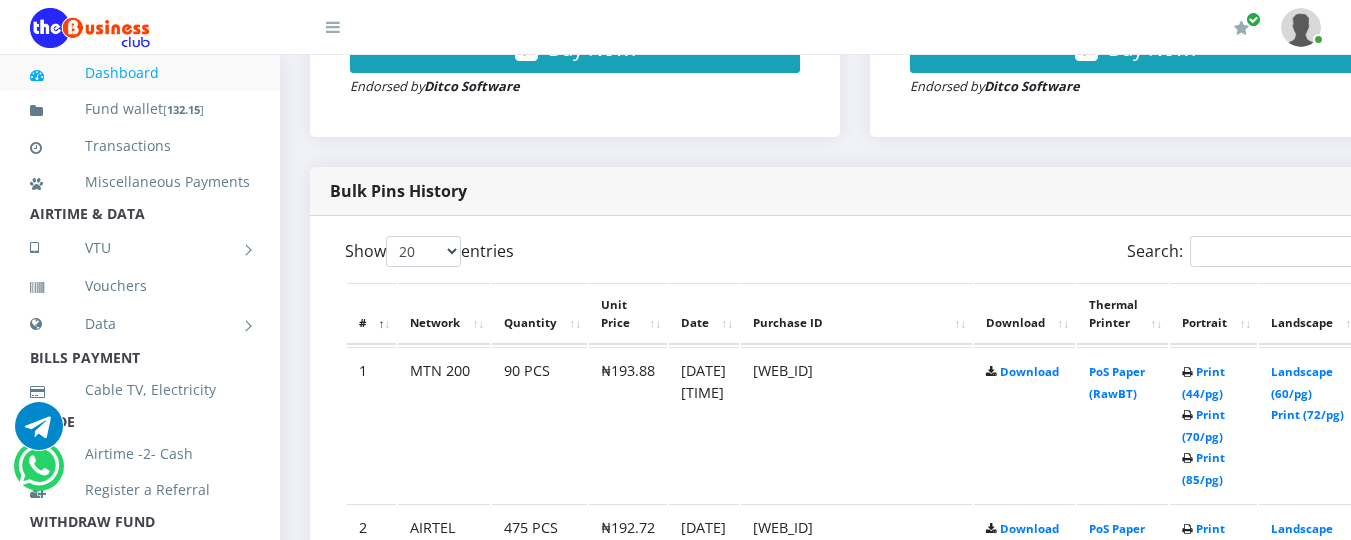scroll, scrollTop: 956, scrollLeft: 0, axis: vertical 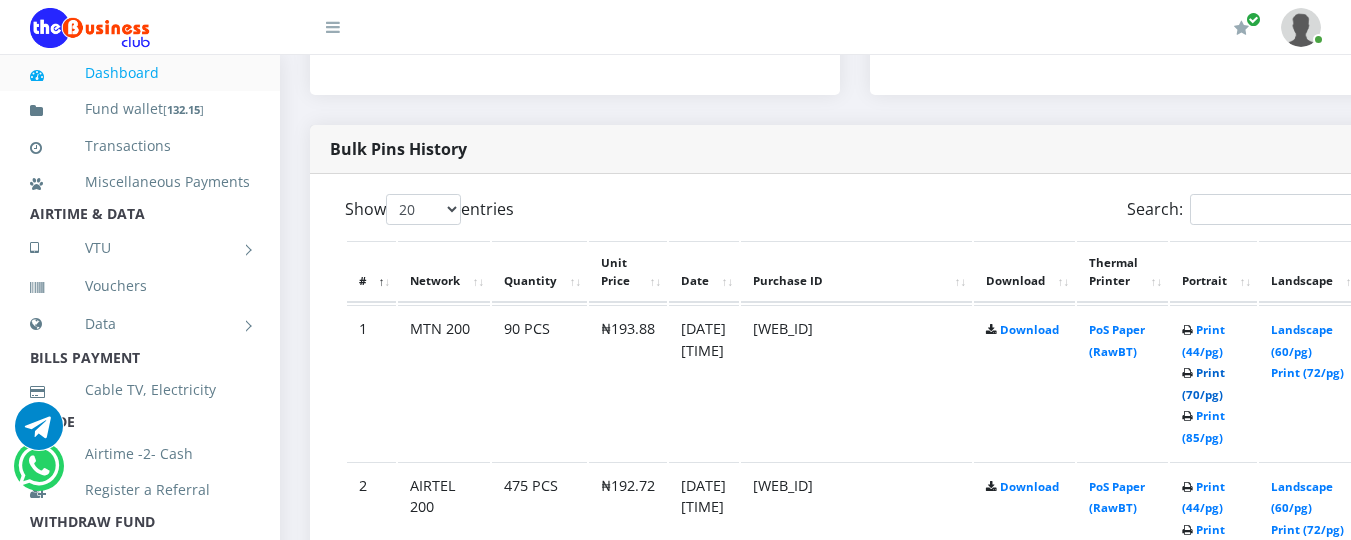 click on "Print (70/pg)" at bounding box center (1203, 383) 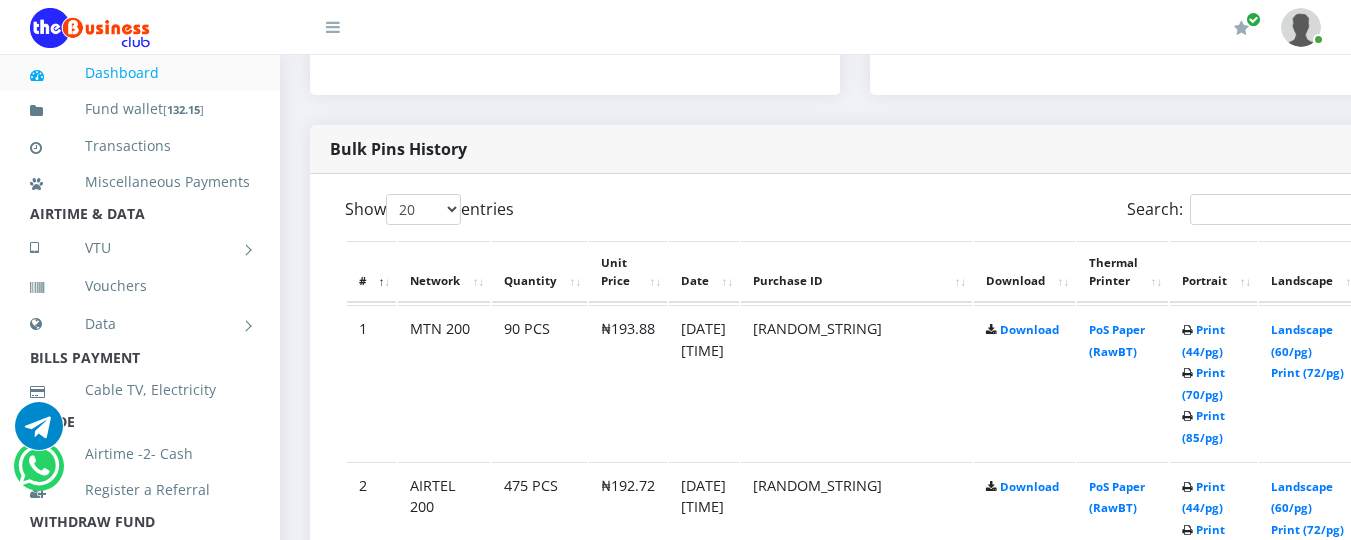 scroll, scrollTop: 0, scrollLeft: 0, axis: both 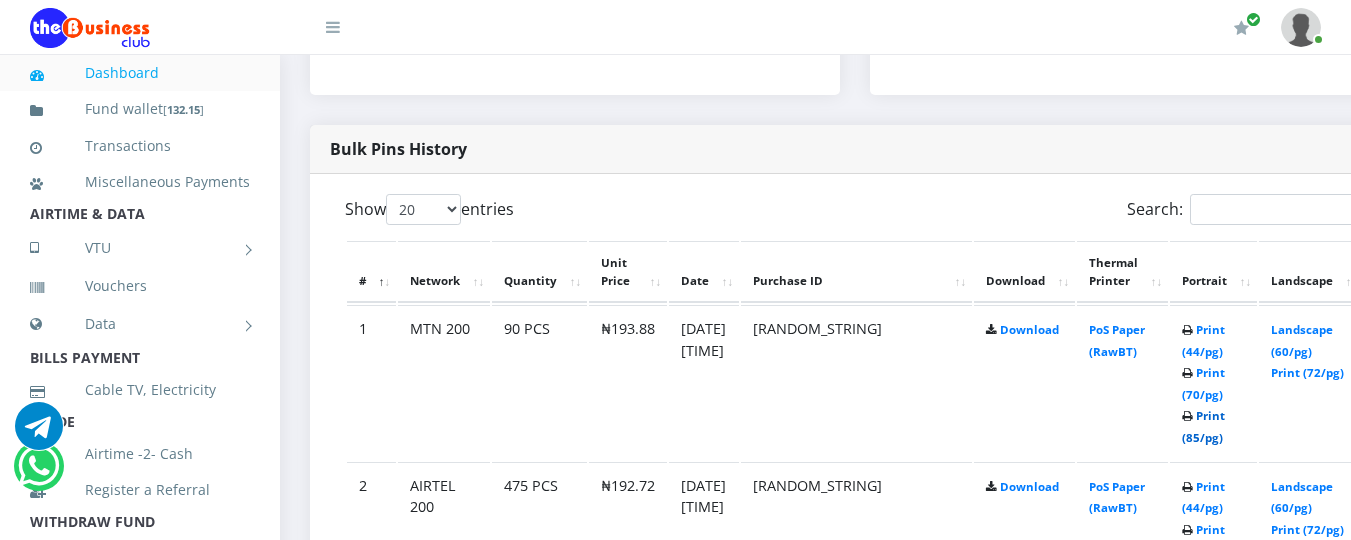 click on "Print (85/pg)" at bounding box center [1203, 426] 